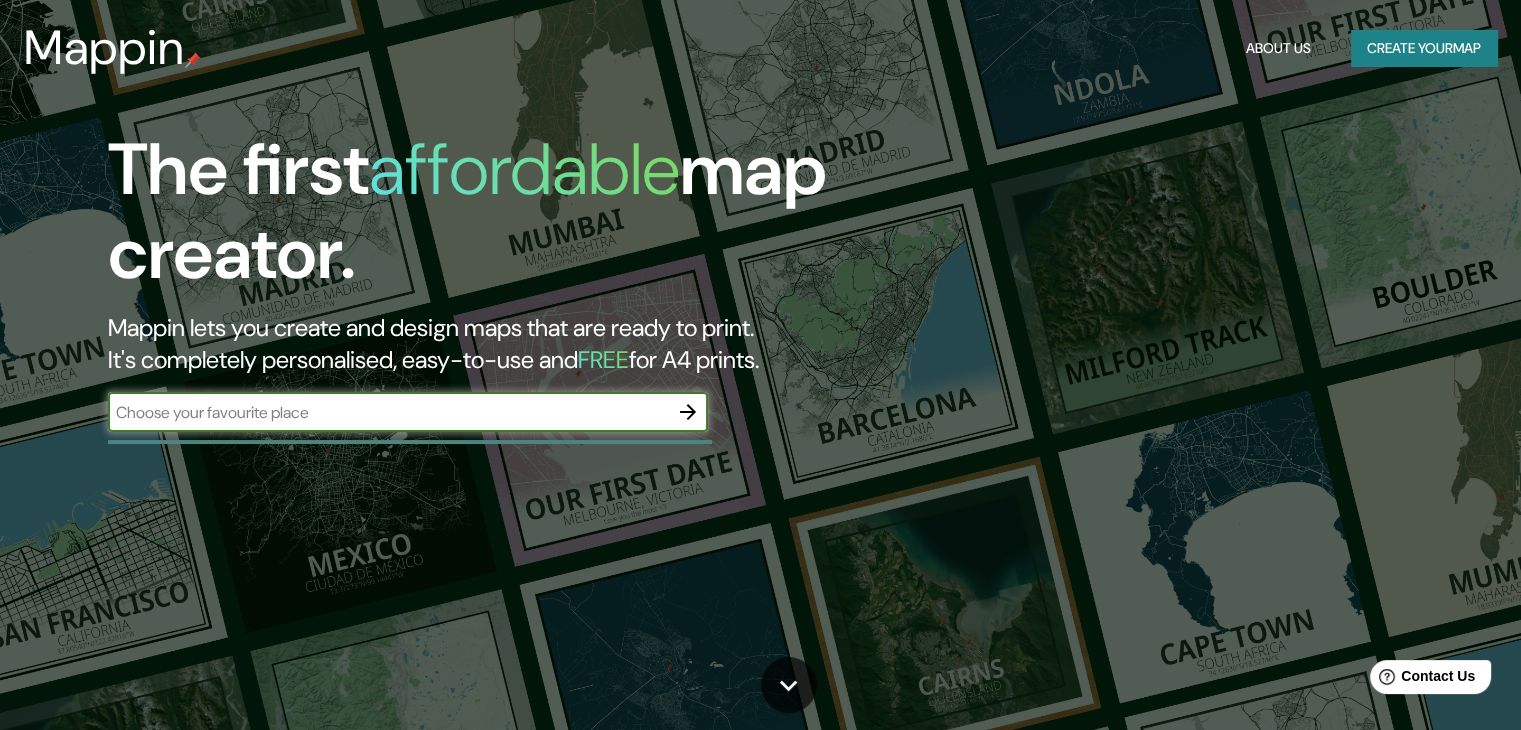scroll, scrollTop: 0, scrollLeft: 0, axis: both 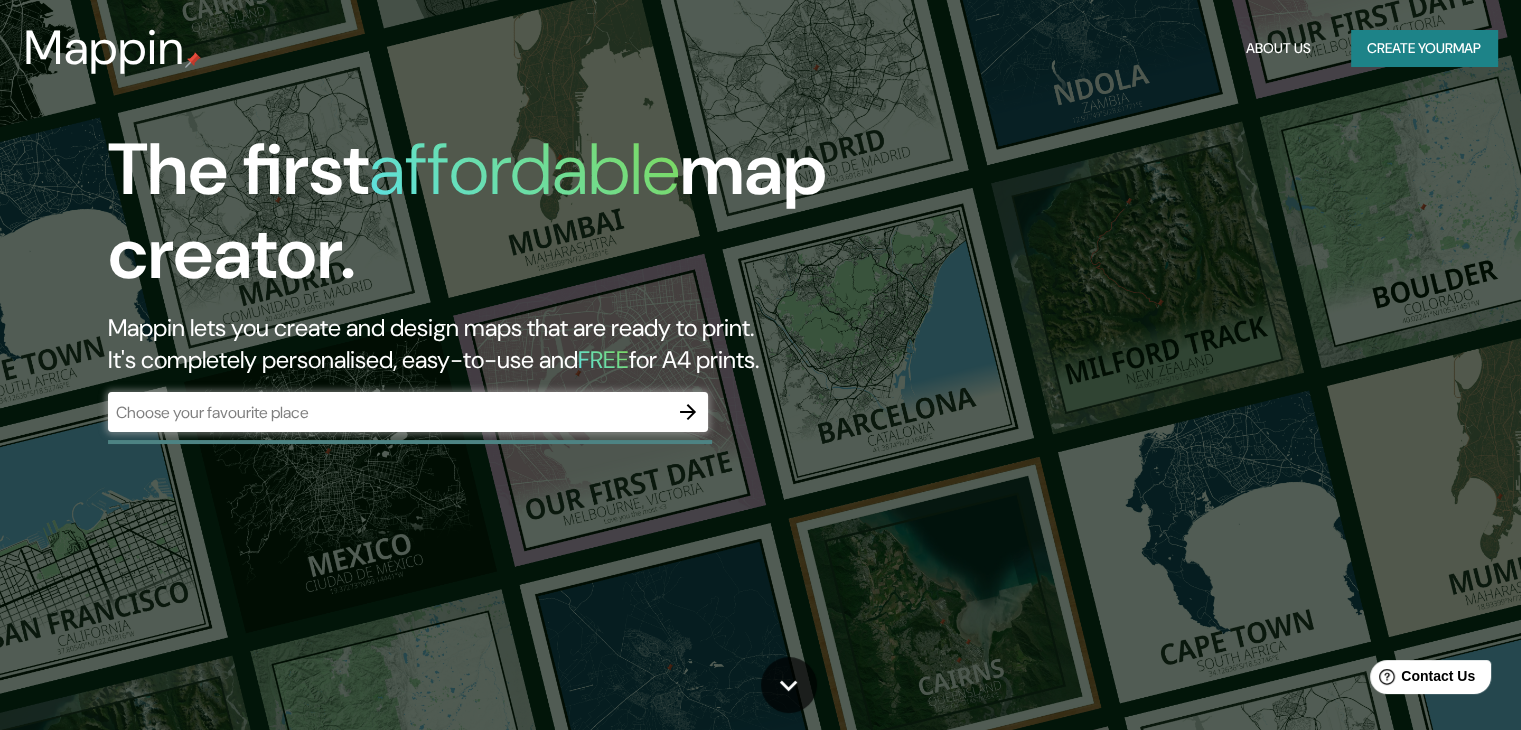 click on "​" at bounding box center [408, 412] 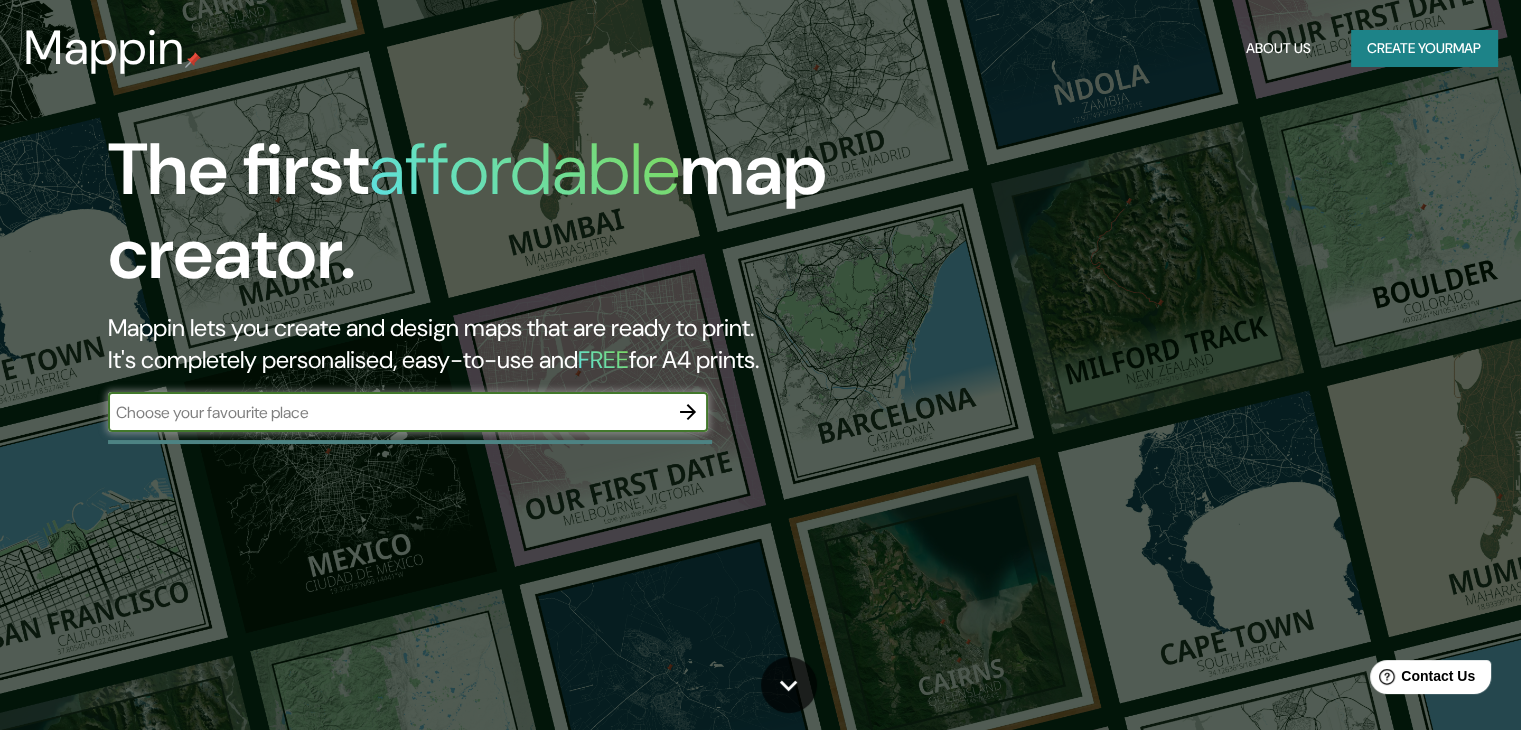 click at bounding box center [388, 412] 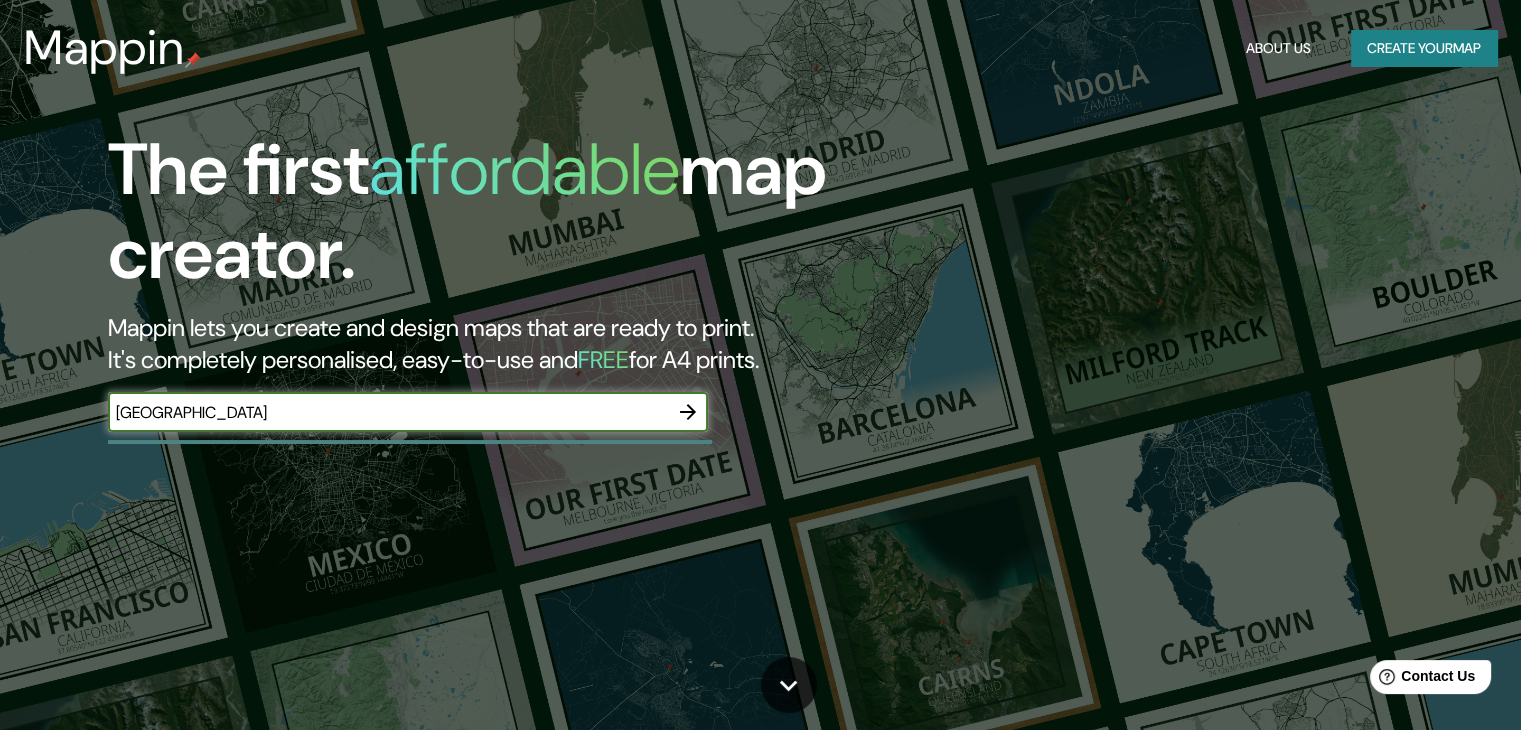 type on "[GEOGRAPHIC_DATA]" 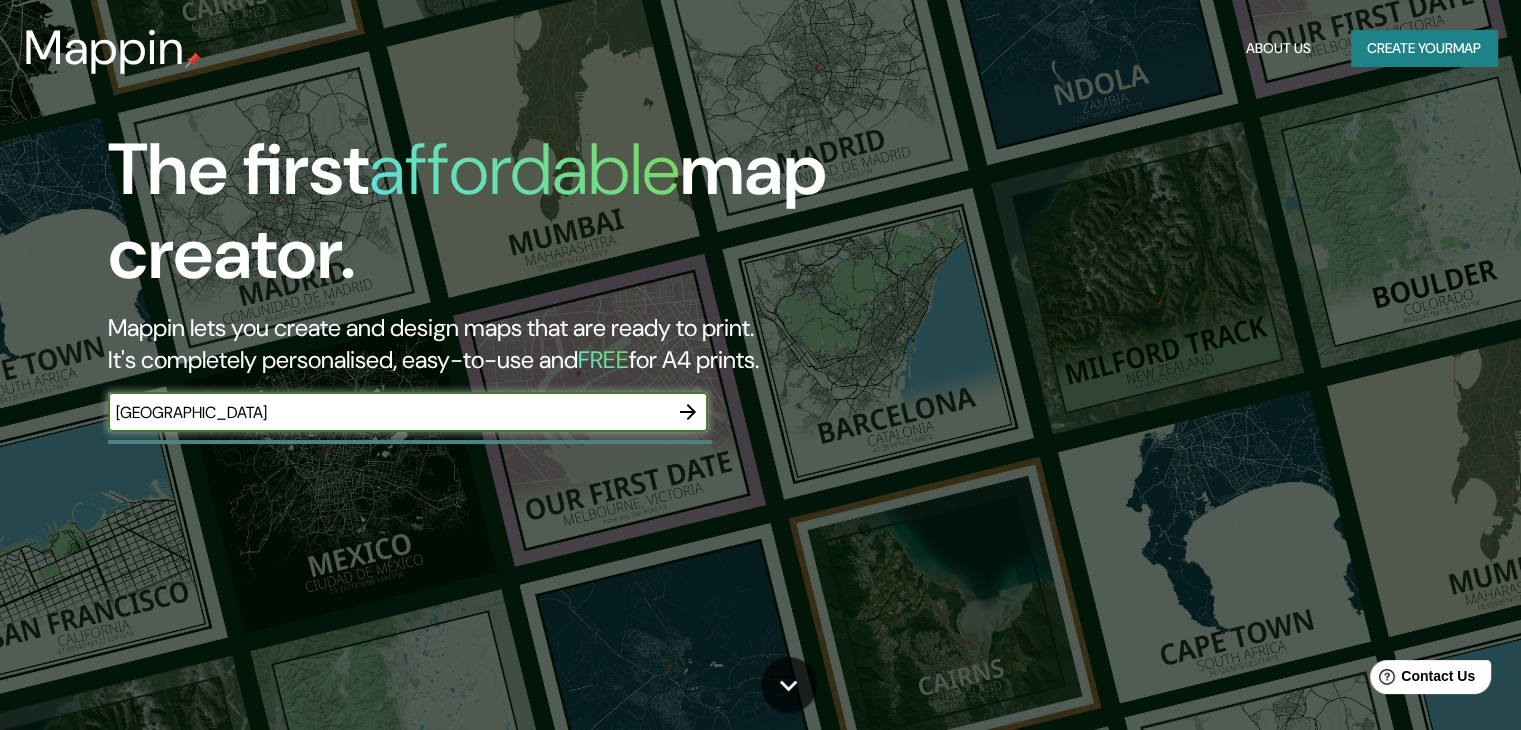 click 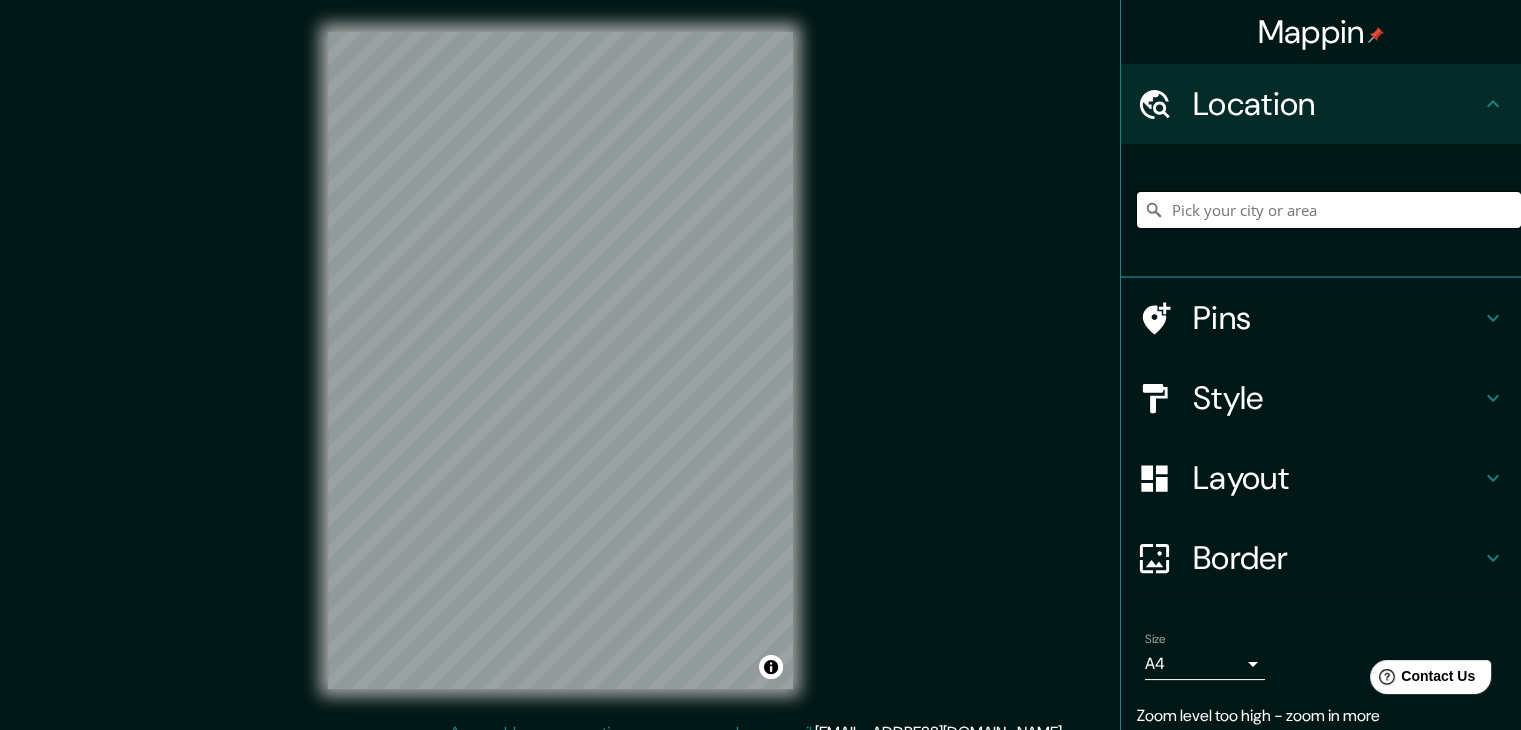 click at bounding box center [1329, 210] 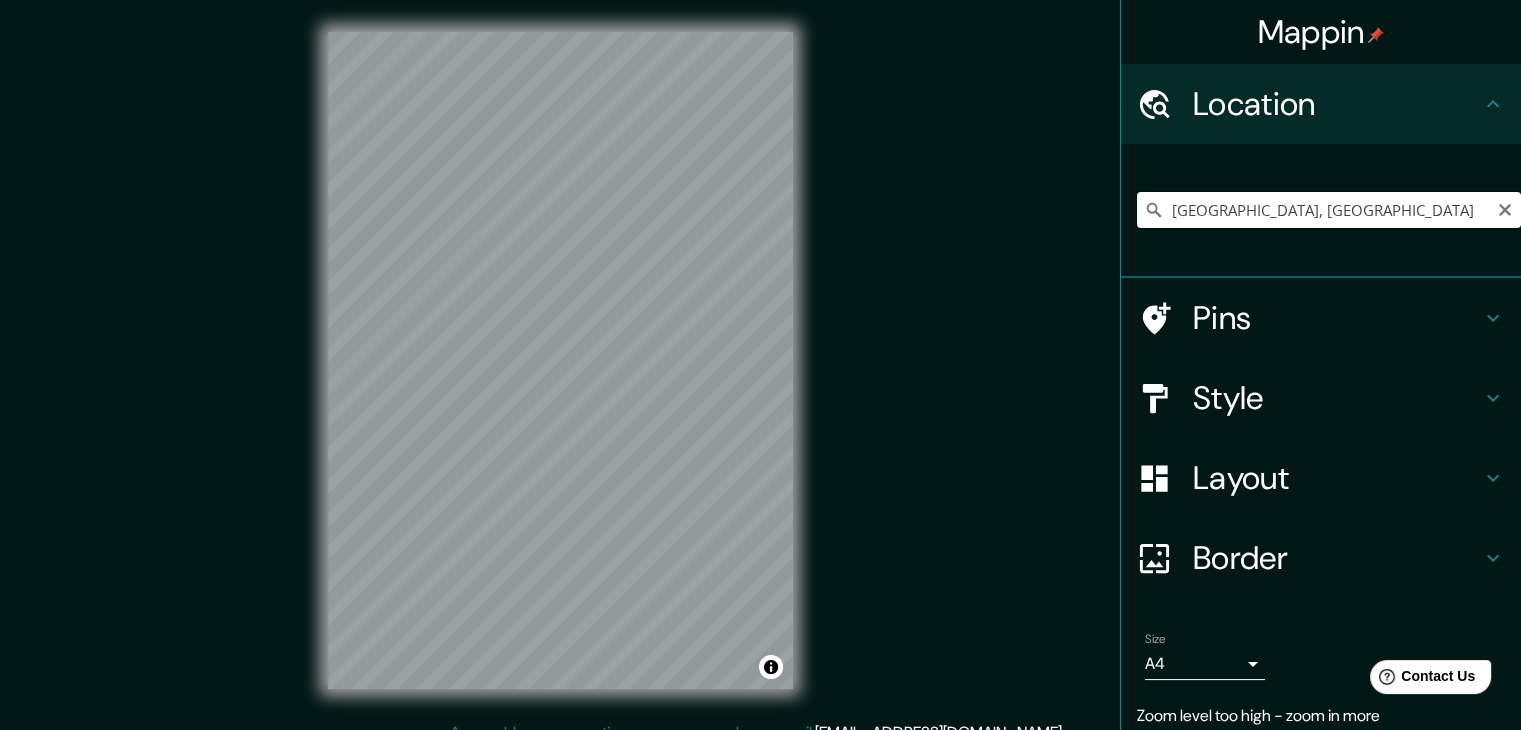 drag, startPoint x: 1278, startPoint y: 205, endPoint x: 1066, endPoint y: 239, distance: 214.7091 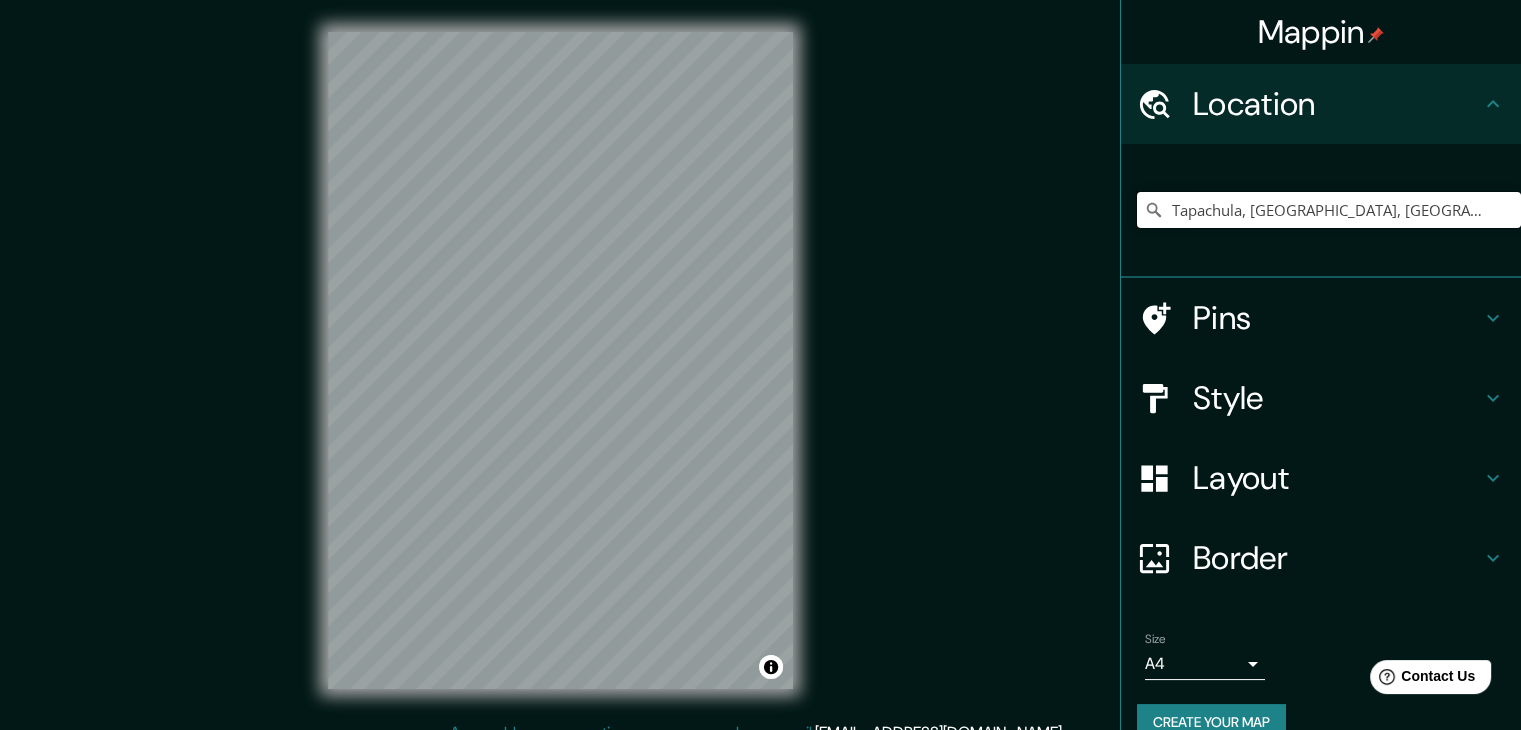 drag, startPoint x: 1364, startPoint y: 203, endPoint x: 1048, endPoint y: 213, distance: 316.1582 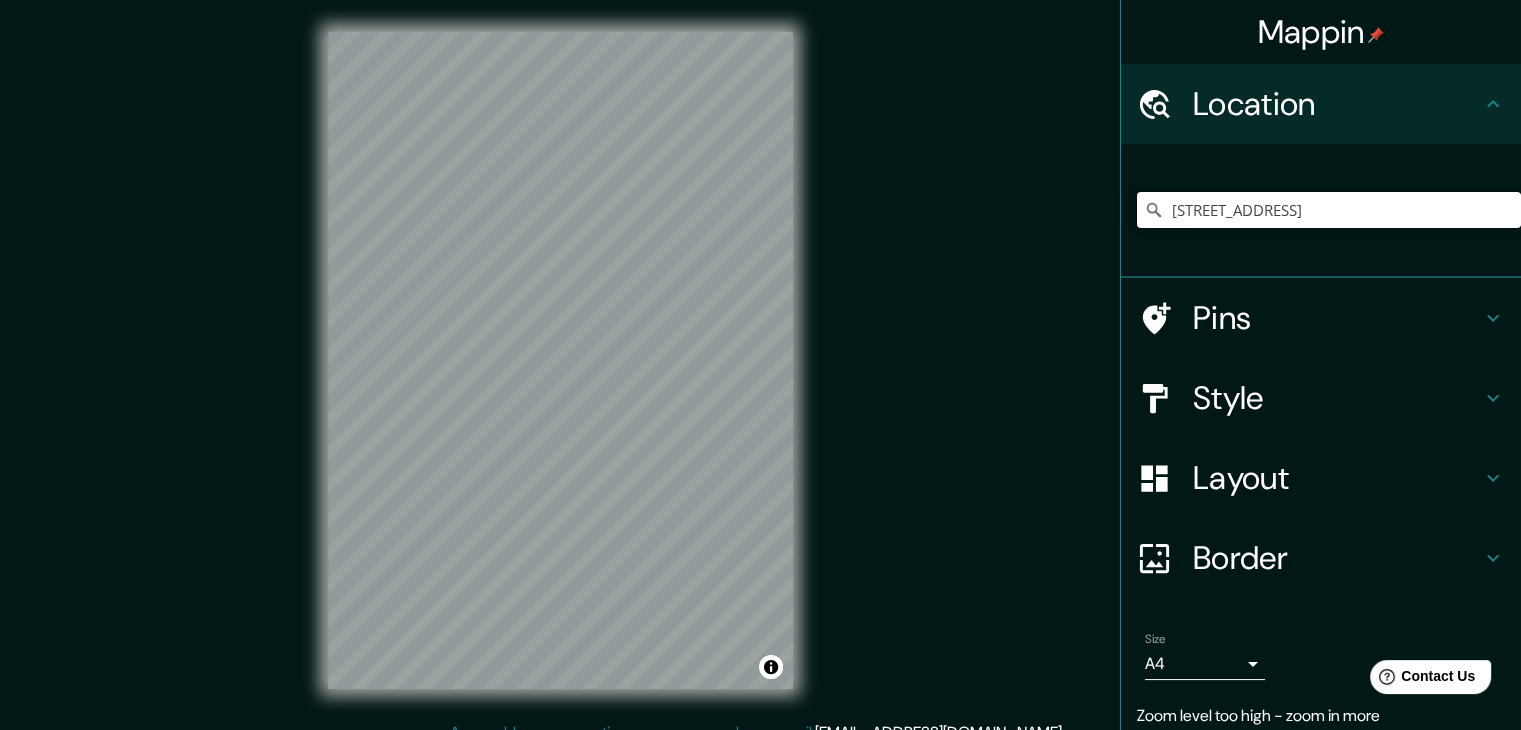 type on "[STREET_ADDRESS]" 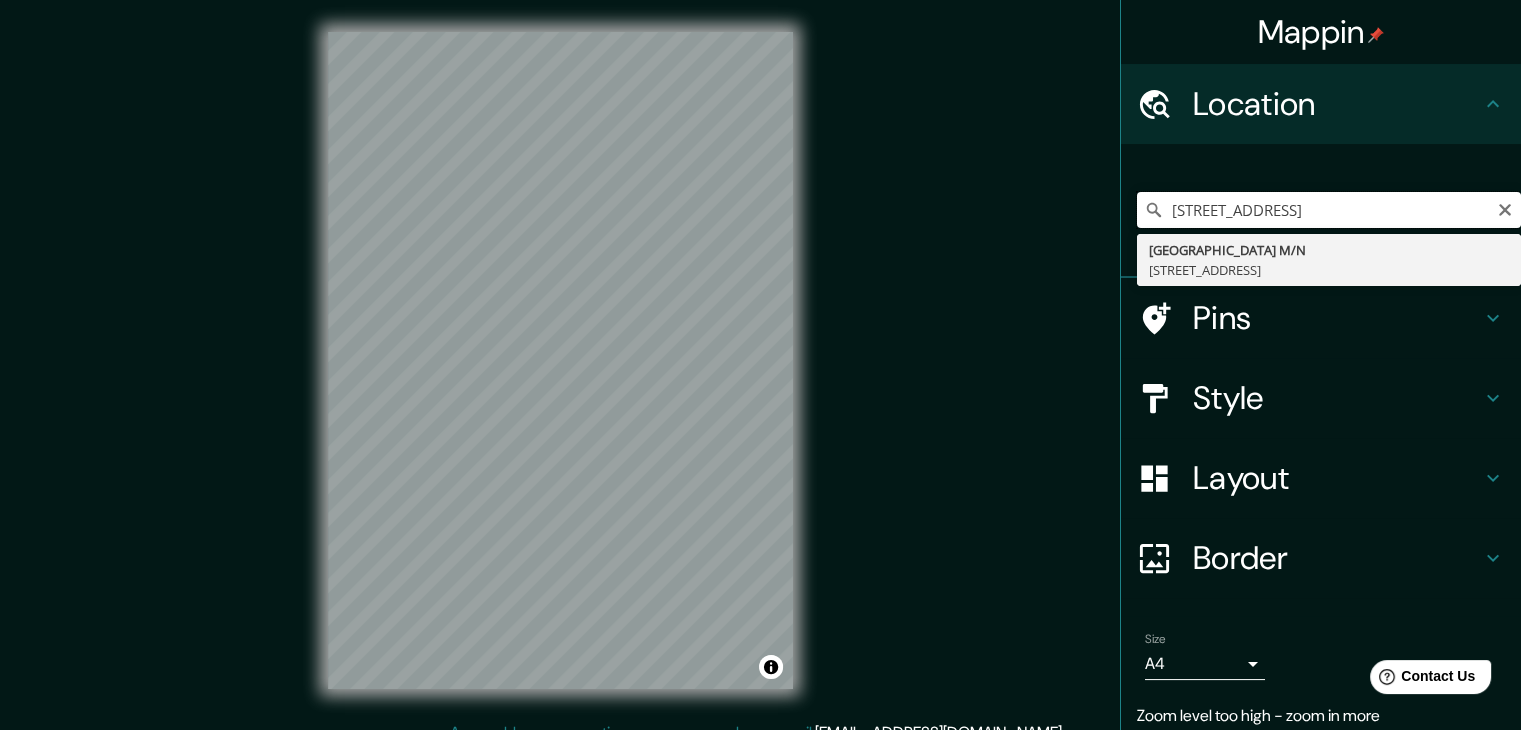 click on "[STREET_ADDRESS]" at bounding box center [1329, 210] 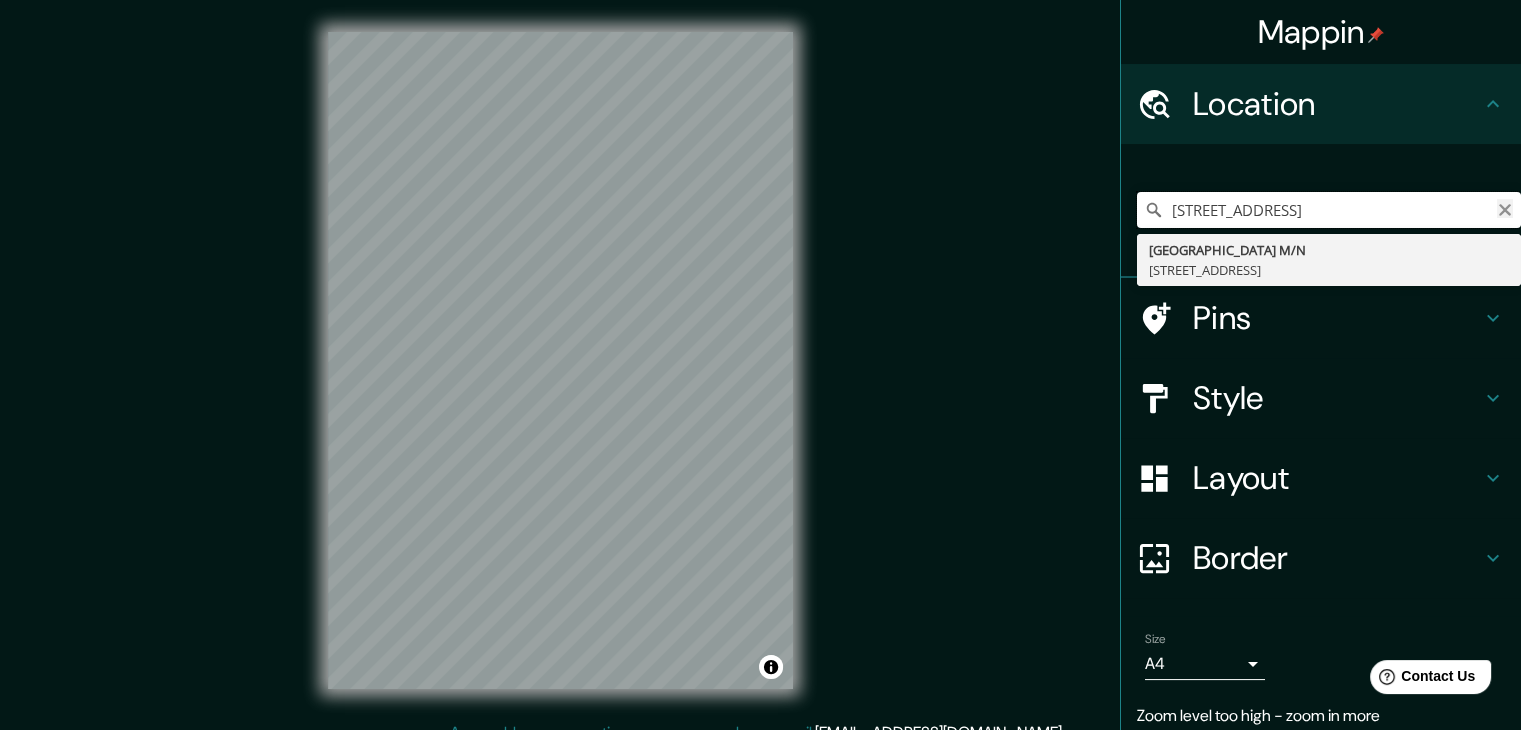 drag, startPoint x: 1456, startPoint y: 221, endPoint x: 1496, endPoint y: 202, distance: 44.28318 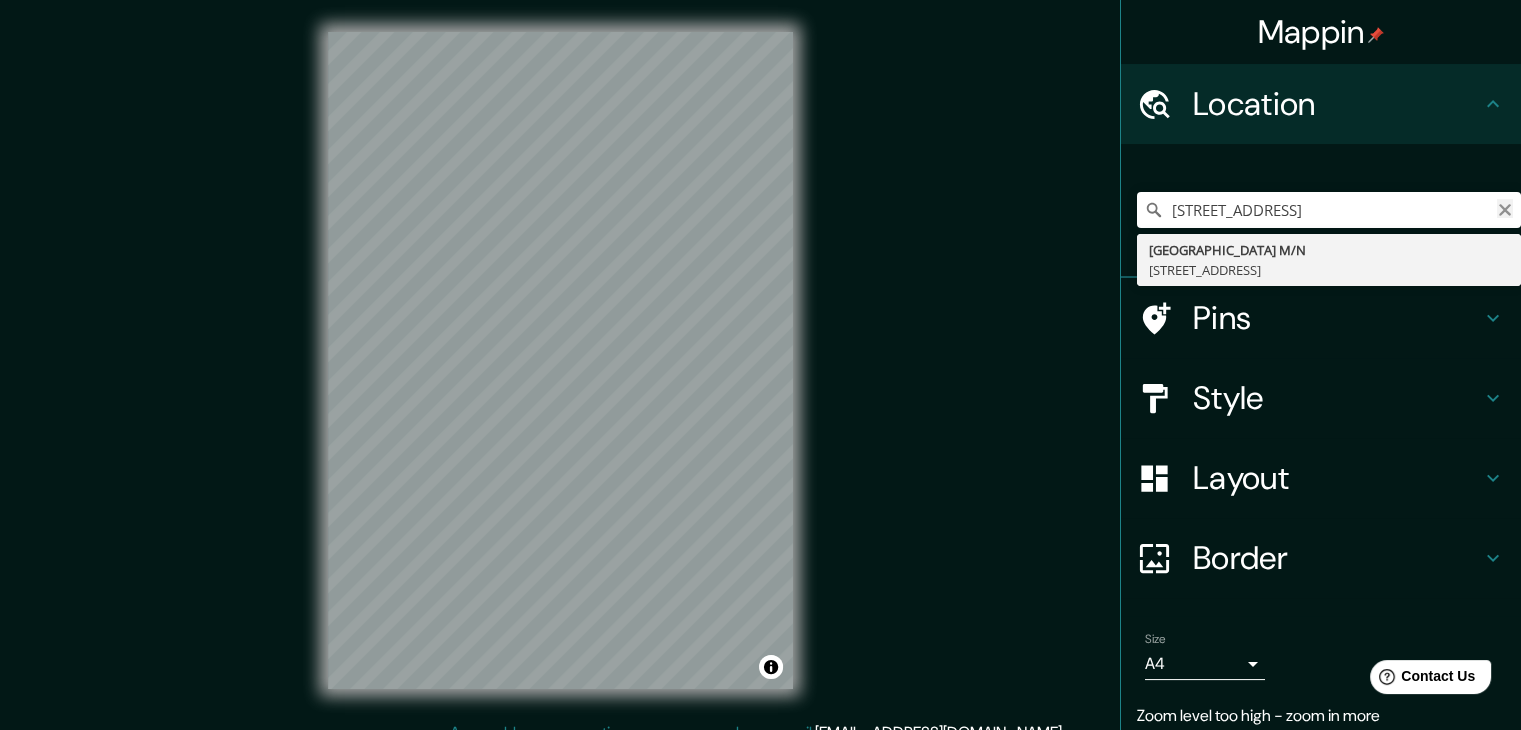 click 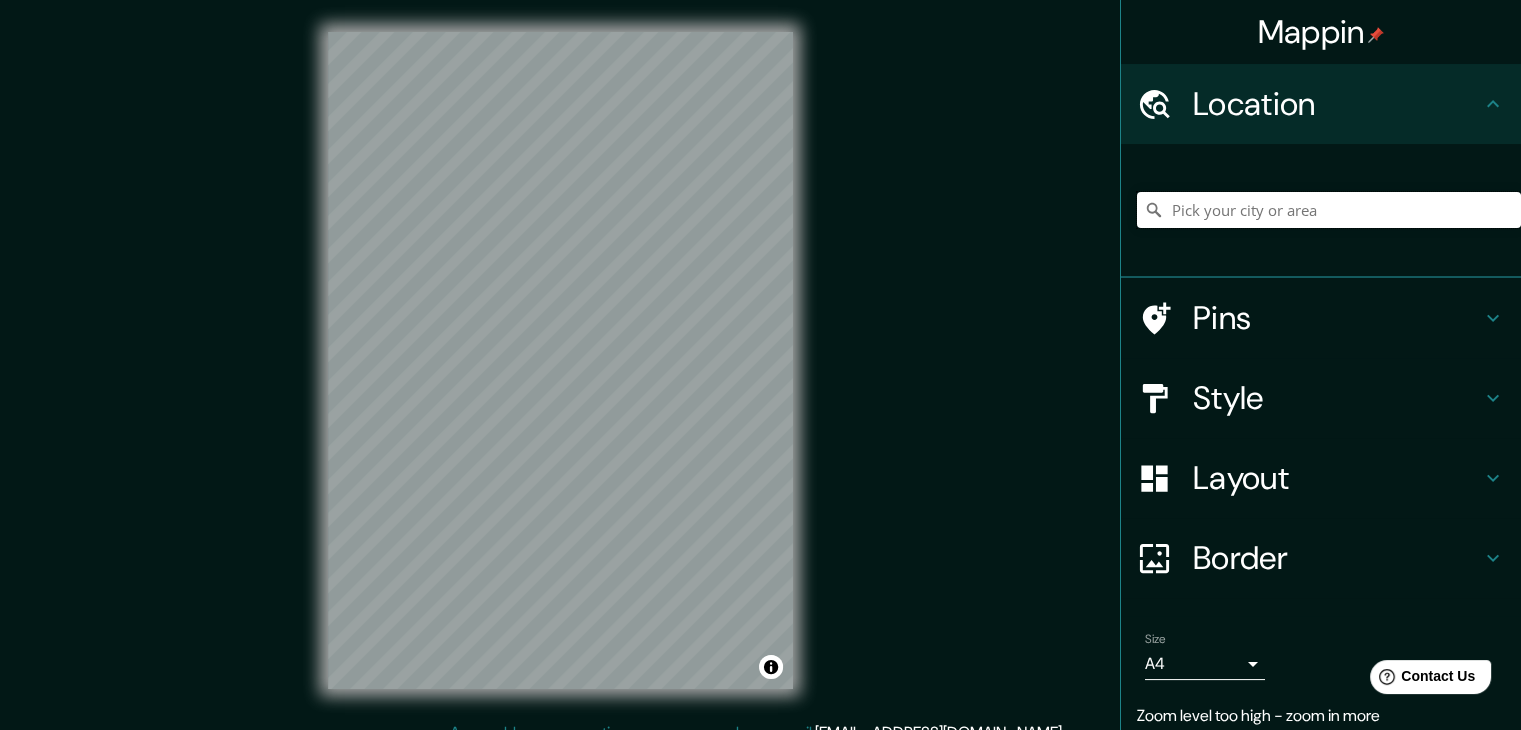 click at bounding box center [1329, 210] 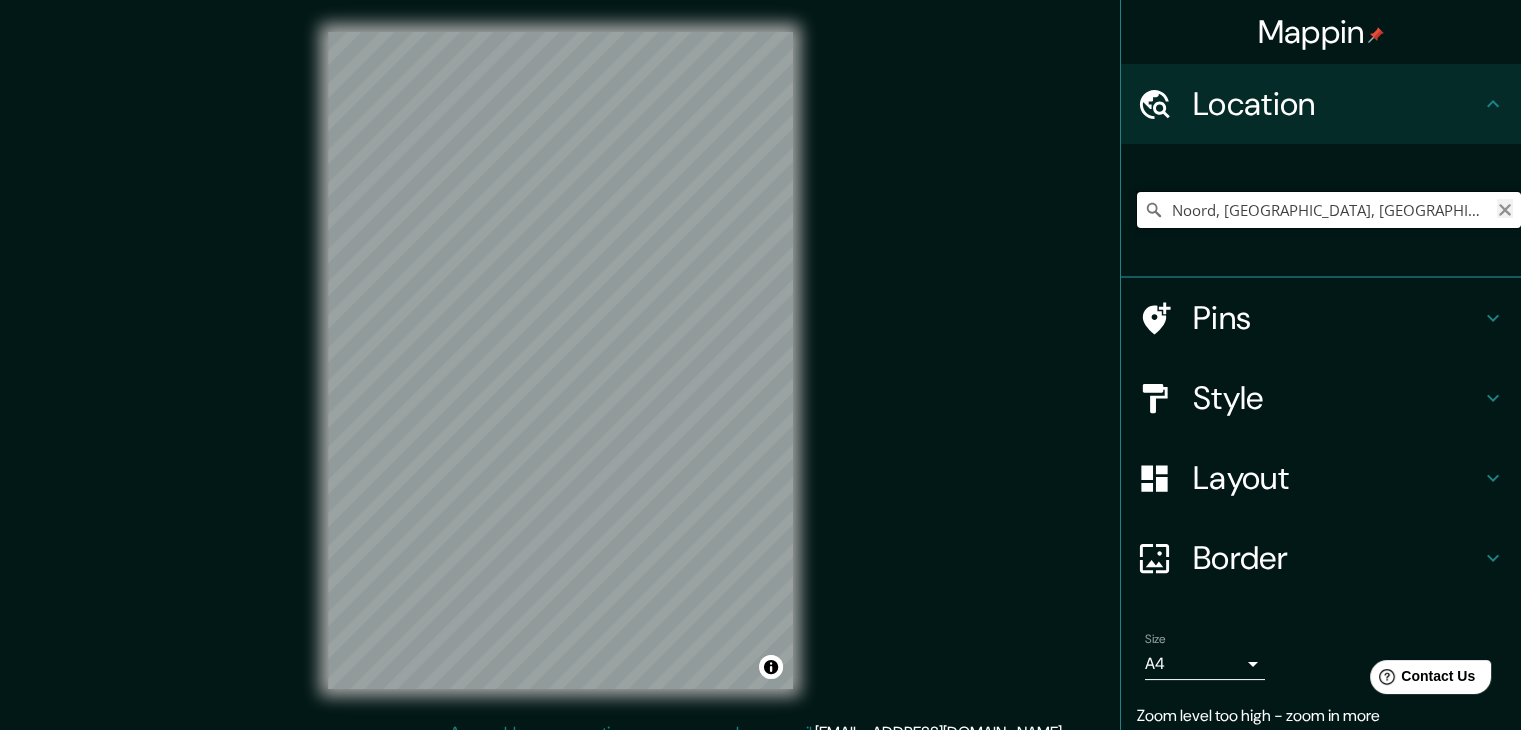 type on "Noord, [GEOGRAPHIC_DATA], [GEOGRAPHIC_DATA], [GEOGRAPHIC_DATA]" 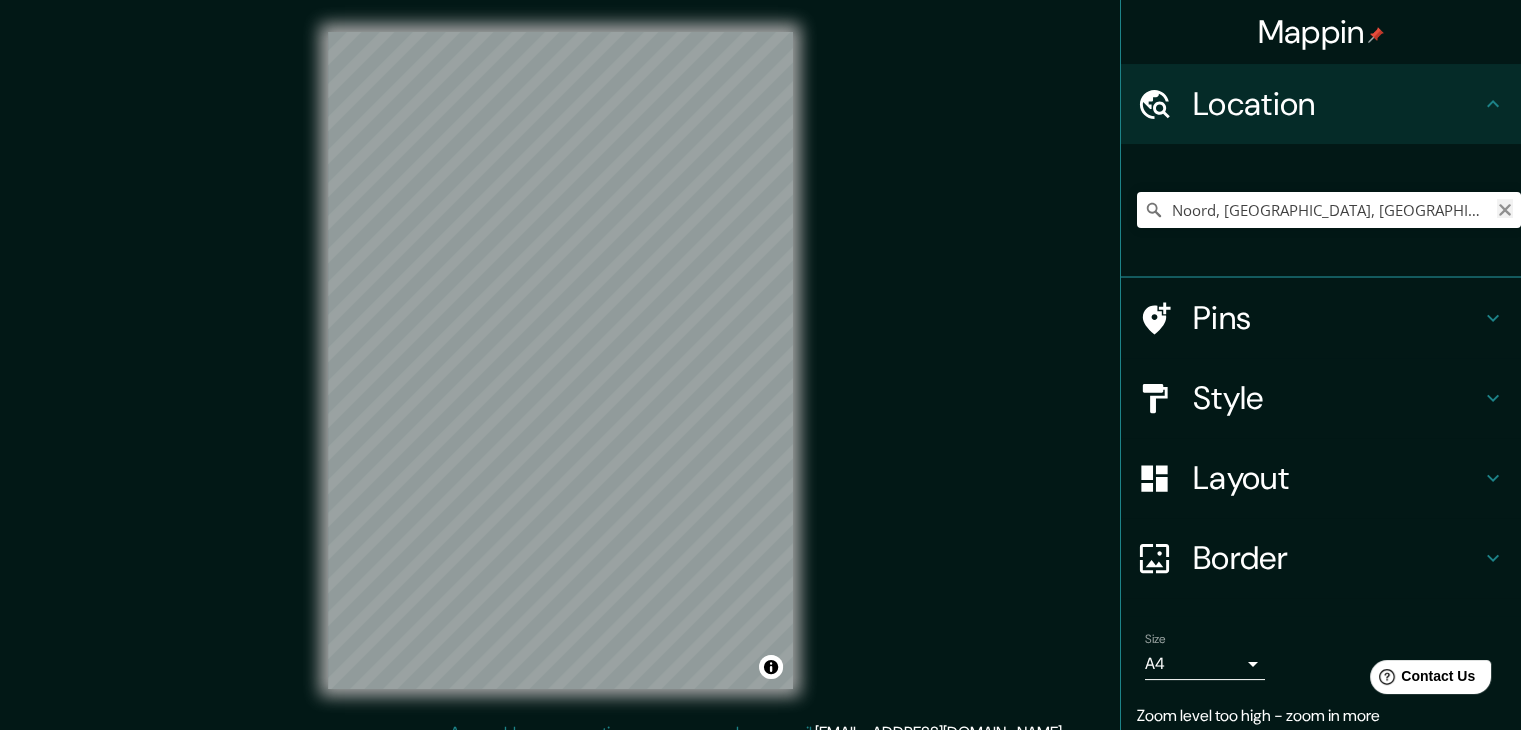 click 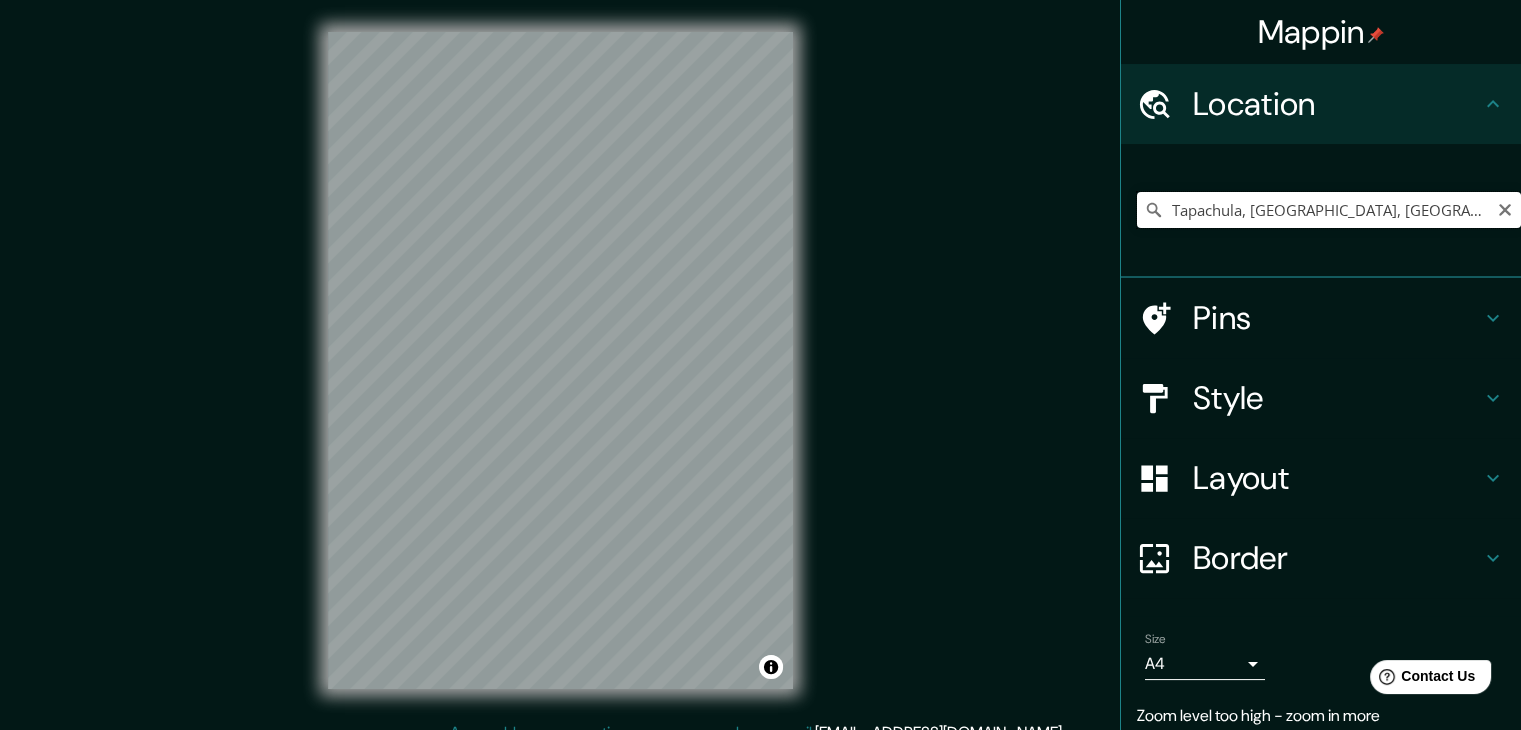 click on "Tapachula, [GEOGRAPHIC_DATA], [GEOGRAPHIC_DATA]" at bounding box center (1329, 210) 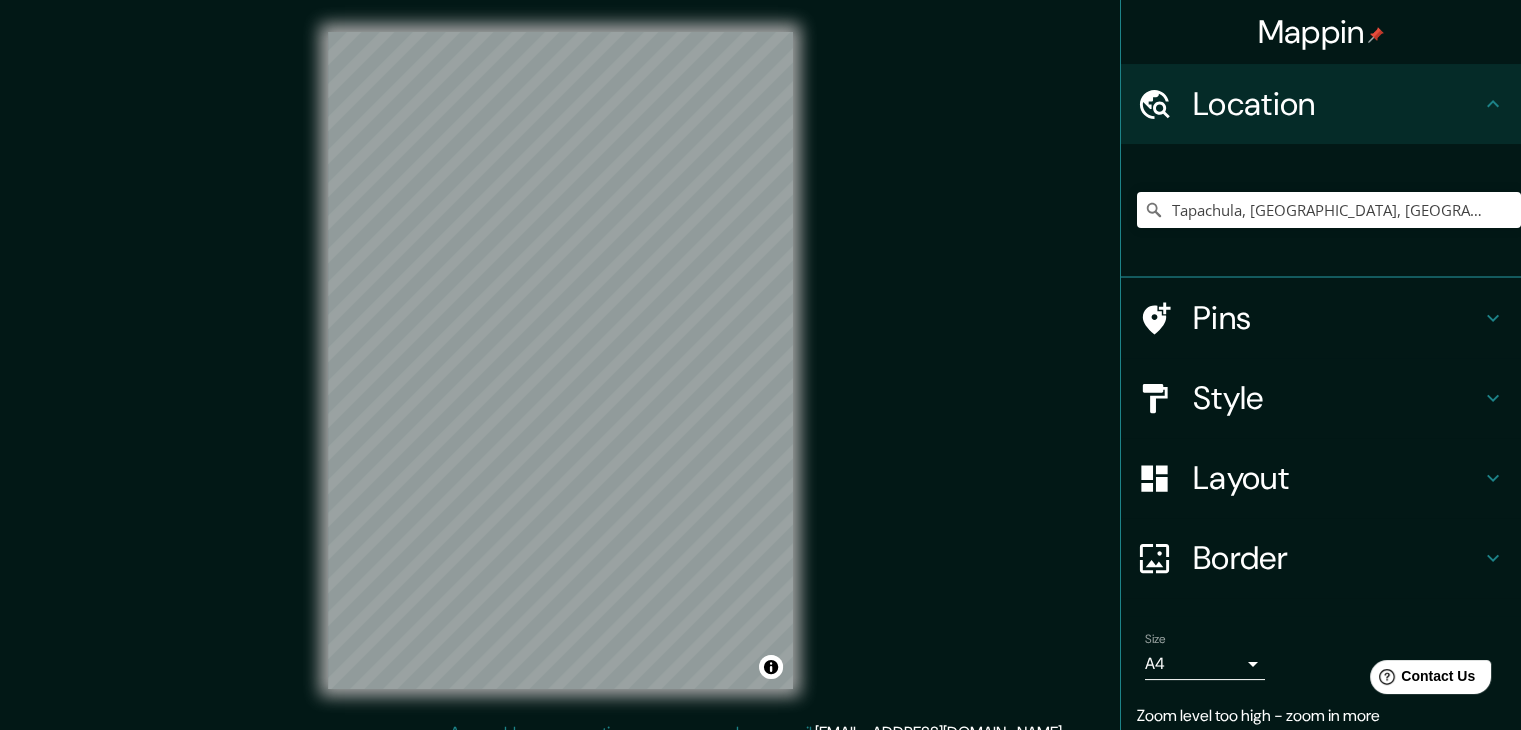 click on "Mappin Location [GEOGRAPHIC_DATA], [GEOGRAPHIC_DATA], [GEOGRAPHIC_DATA] Pins Style Layout Border Choose a border.  Hint : you can make layers of the frame opaque to create some cool effects. None Simple Transparent Fancy Size A4 single Zoom level too high - zoom in more Create your map © Mapbox   © OpenStreetMap   Improve this map Any problems, suggestions, or concerns please email    [EMAIL_ADDRESS][DOMAIN_NAME] . . ." at bounding box center [760, 376] 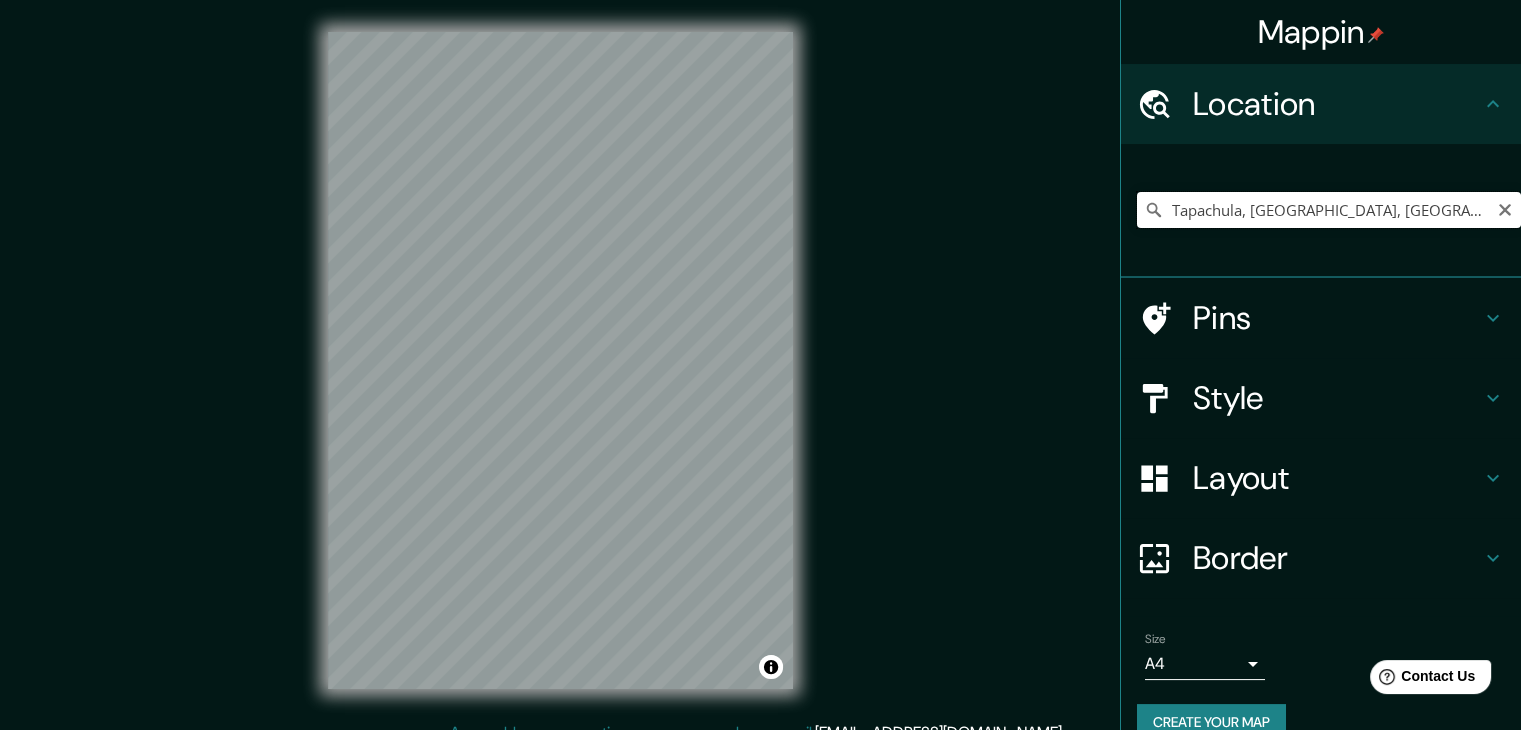 click on "Tapachula, [GEOGRAPHIC_DATA], [GEOGRAPHIC_DATA]" at bounding box center [1329, 210] 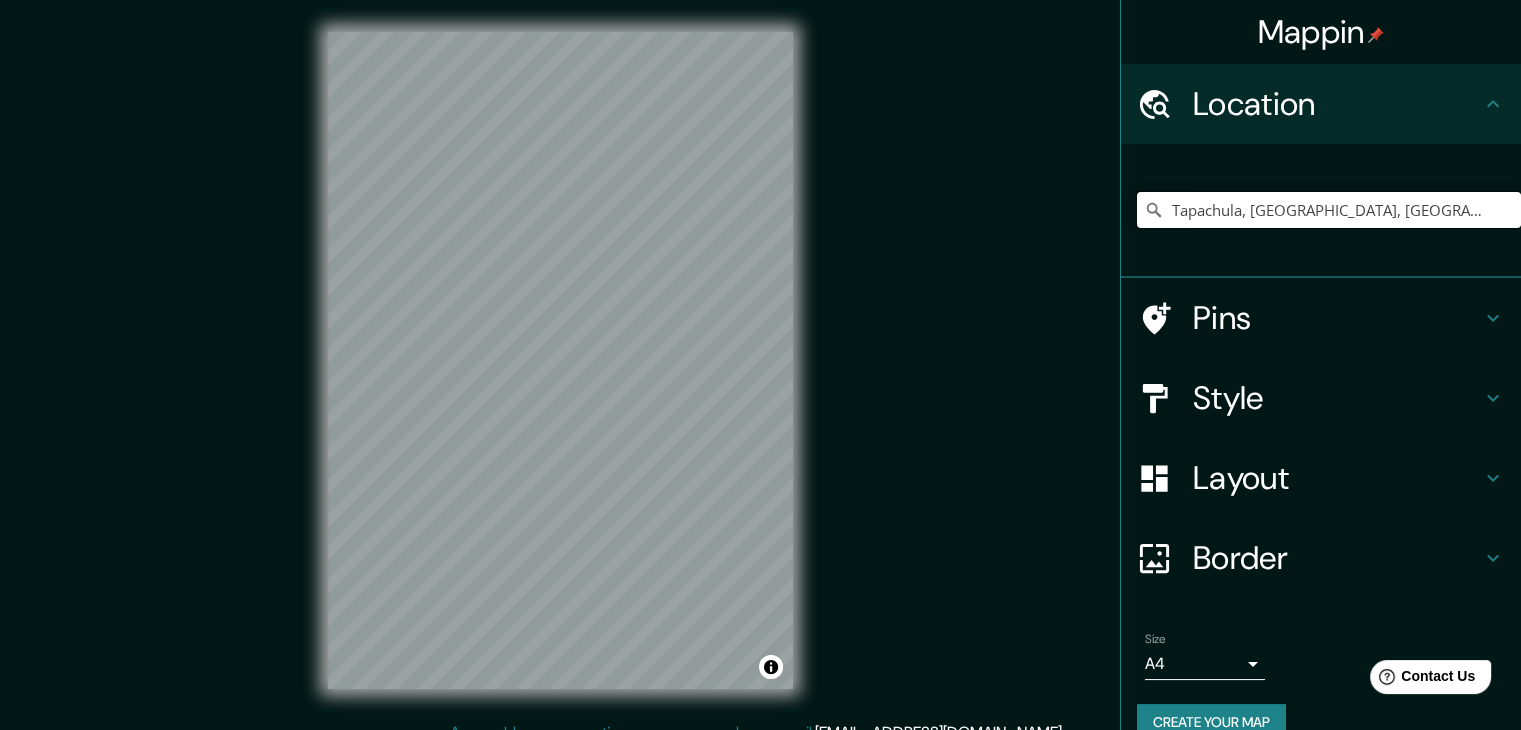 drag, startPoint x: 1383, startPoint y: 216, endPoint x: 842, endPoint y: 255, distance: 542.40393 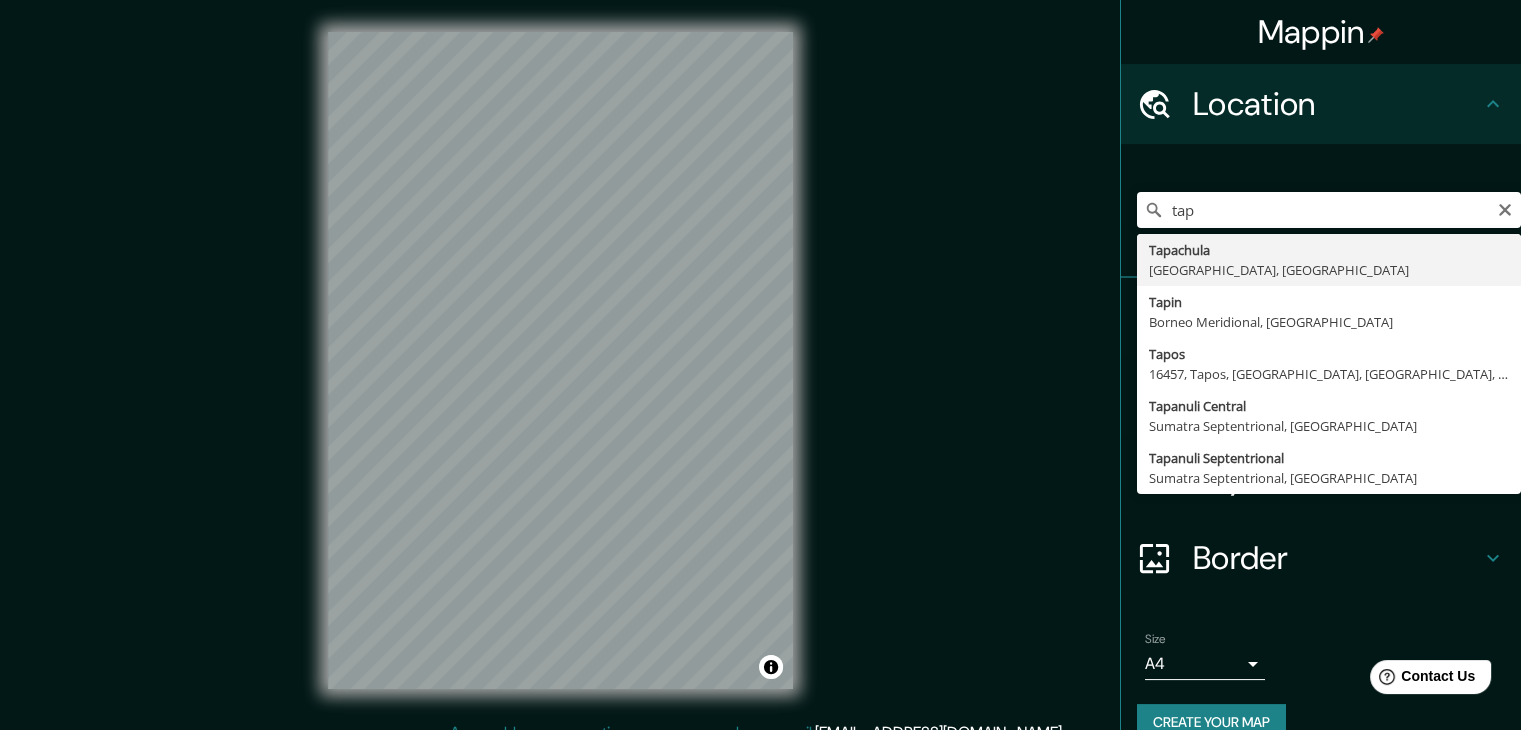type on "Tapachula, [GEOGRAPHIC_DATA], [GEOGRAPHIC_DATA]" 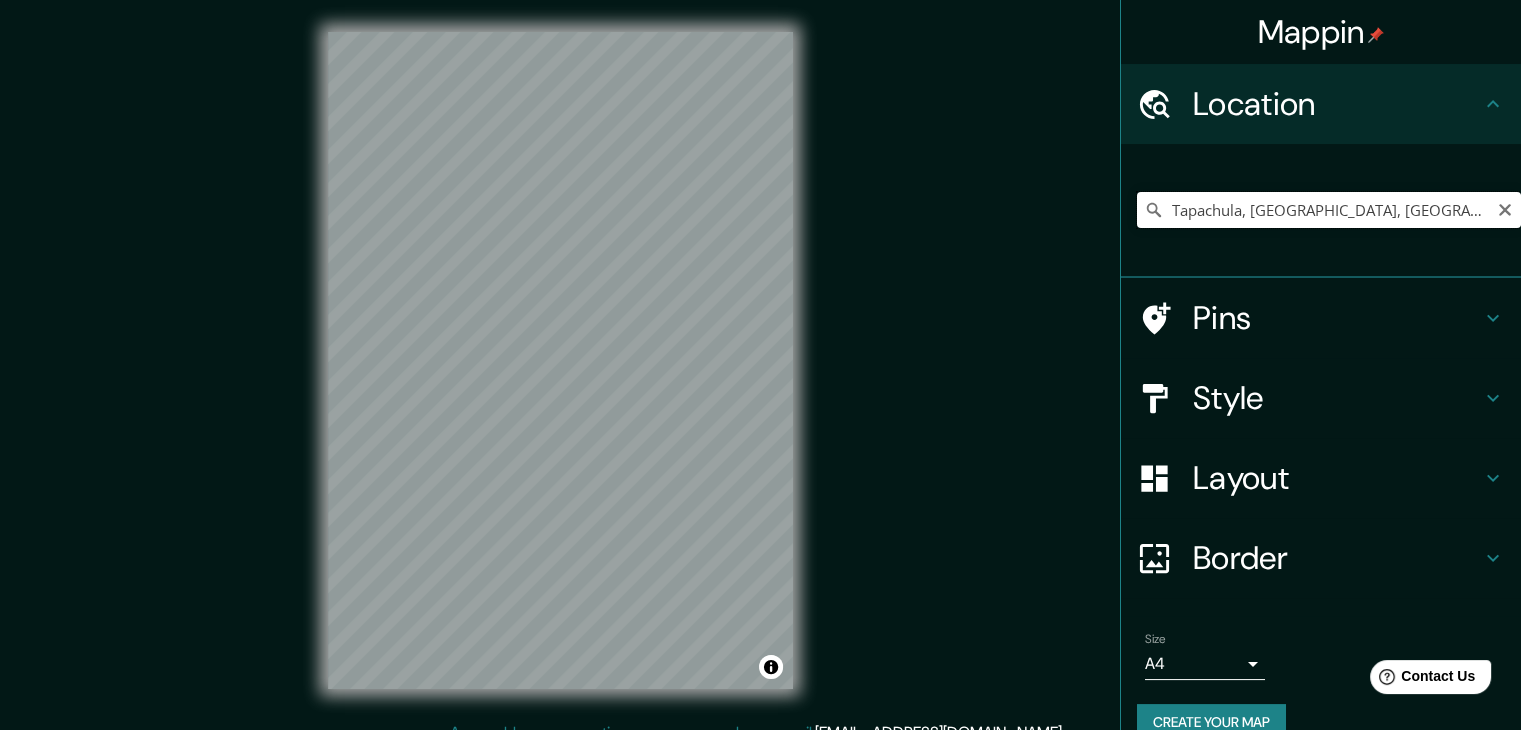 click on "Tapachula, [GEOGRAPHIC_DATA], [GEOGRAPHIC_DATA]" at bounding box center [1329, 210] 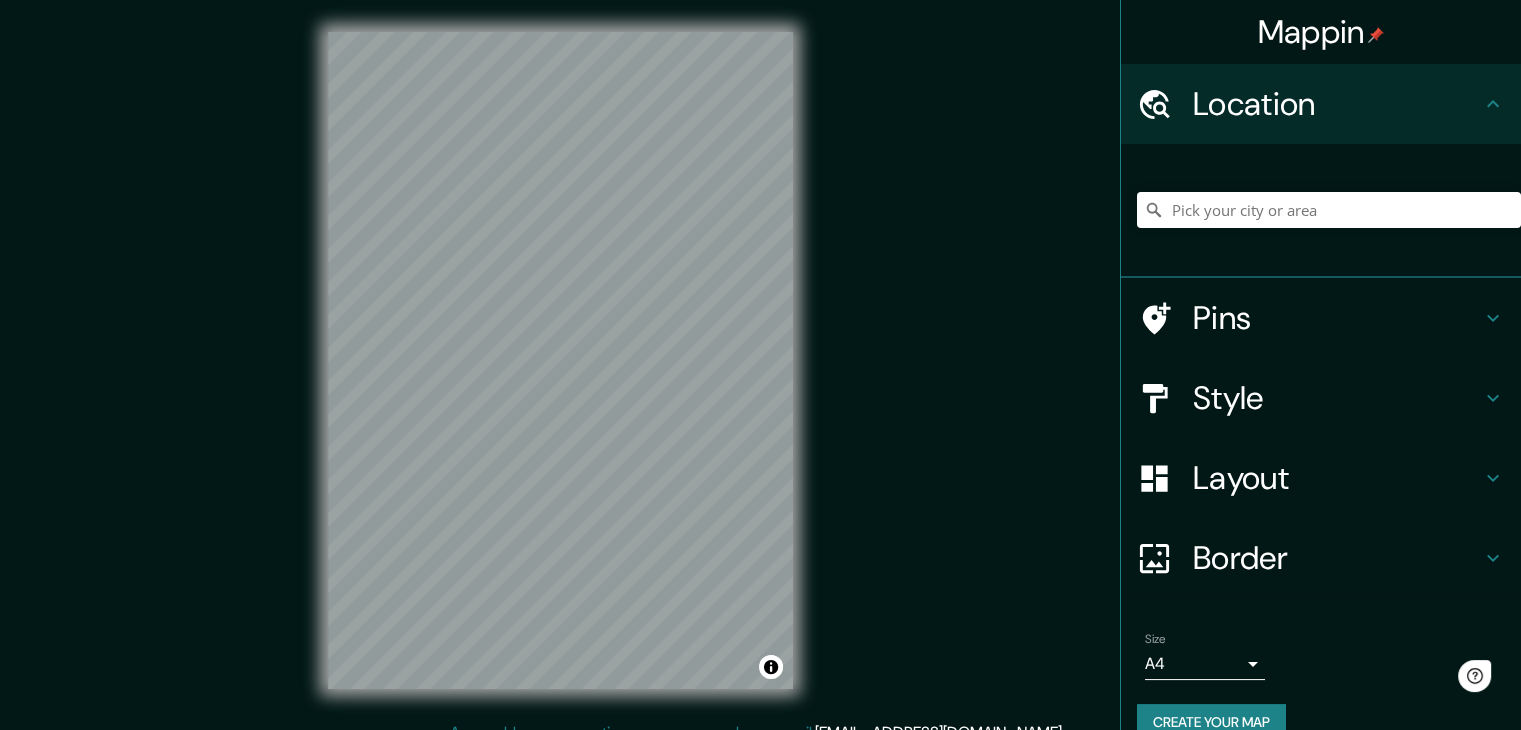 scroll, scrollTop: 0, scrollLeft: 0, axis: both 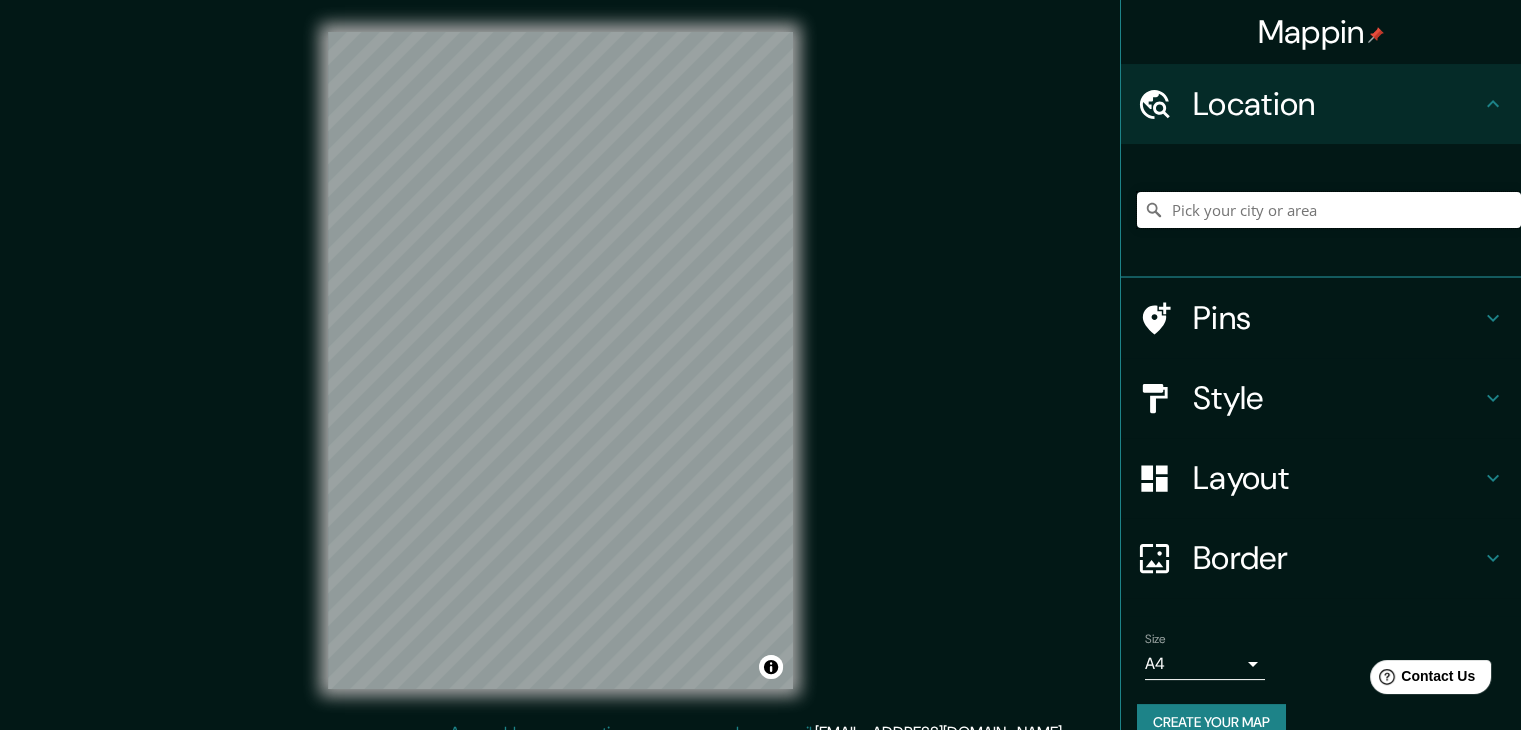 click at bounding box center (1329, 210) 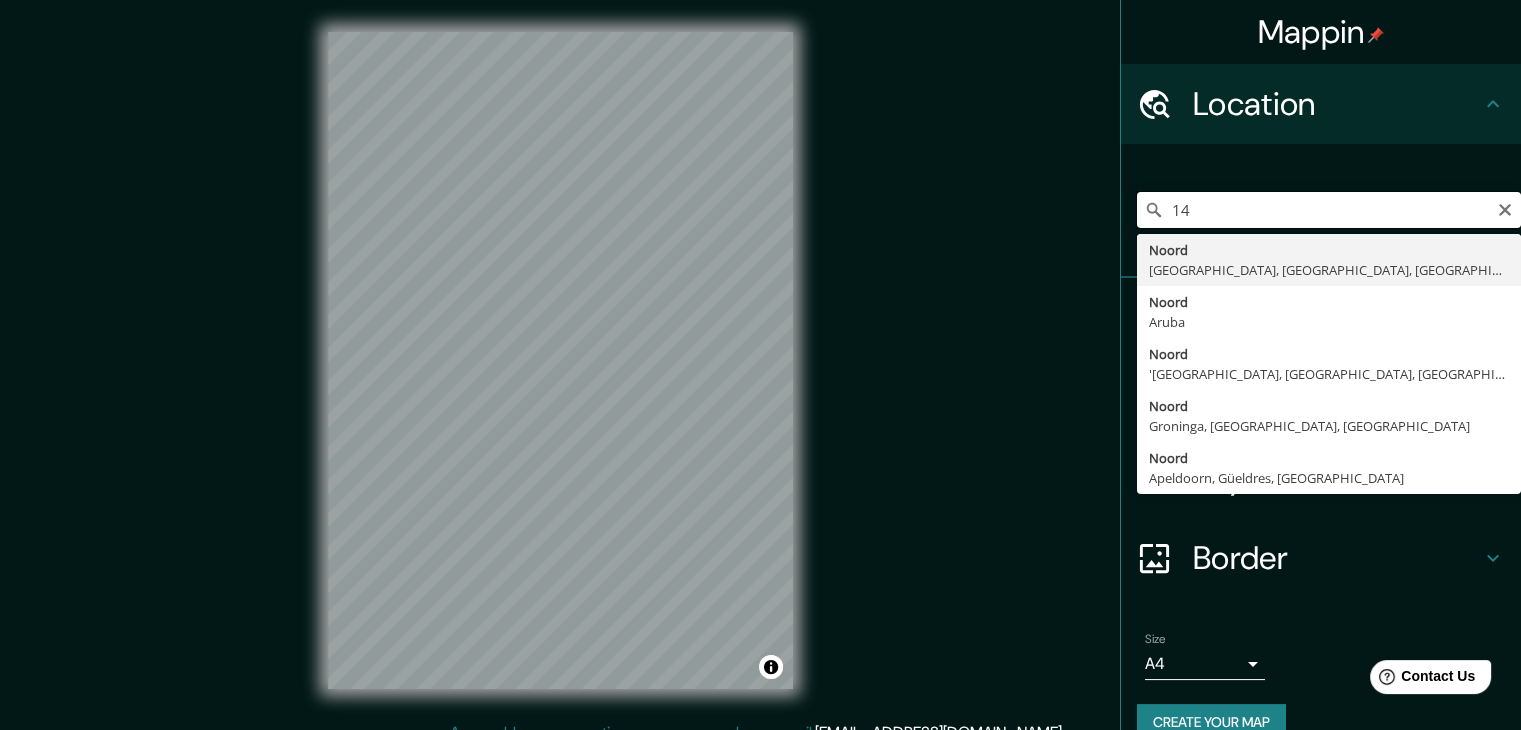 type on "1" 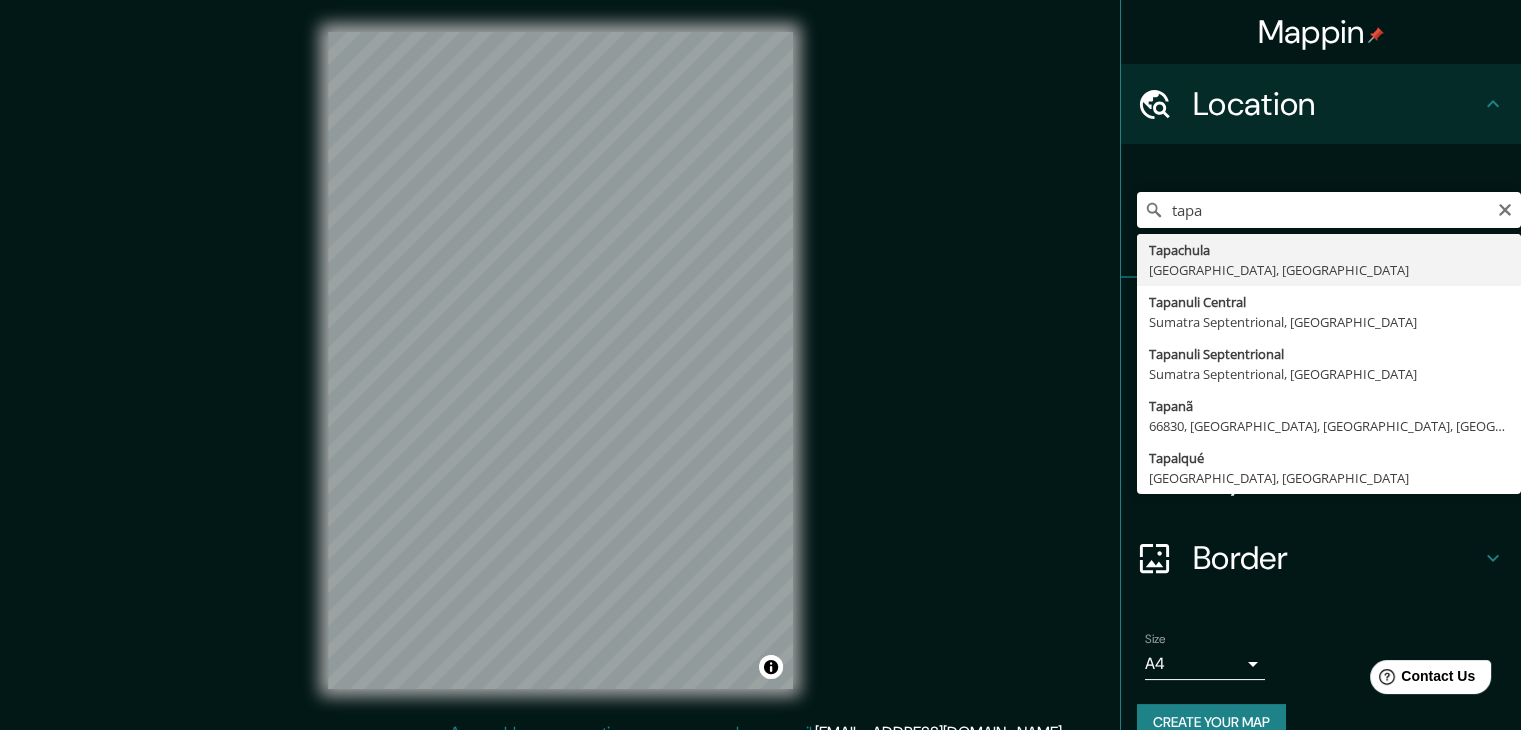type on "Tapachula, [GEOGRAPHIC_DATA], [GEOGRAPHIC_DATA]" 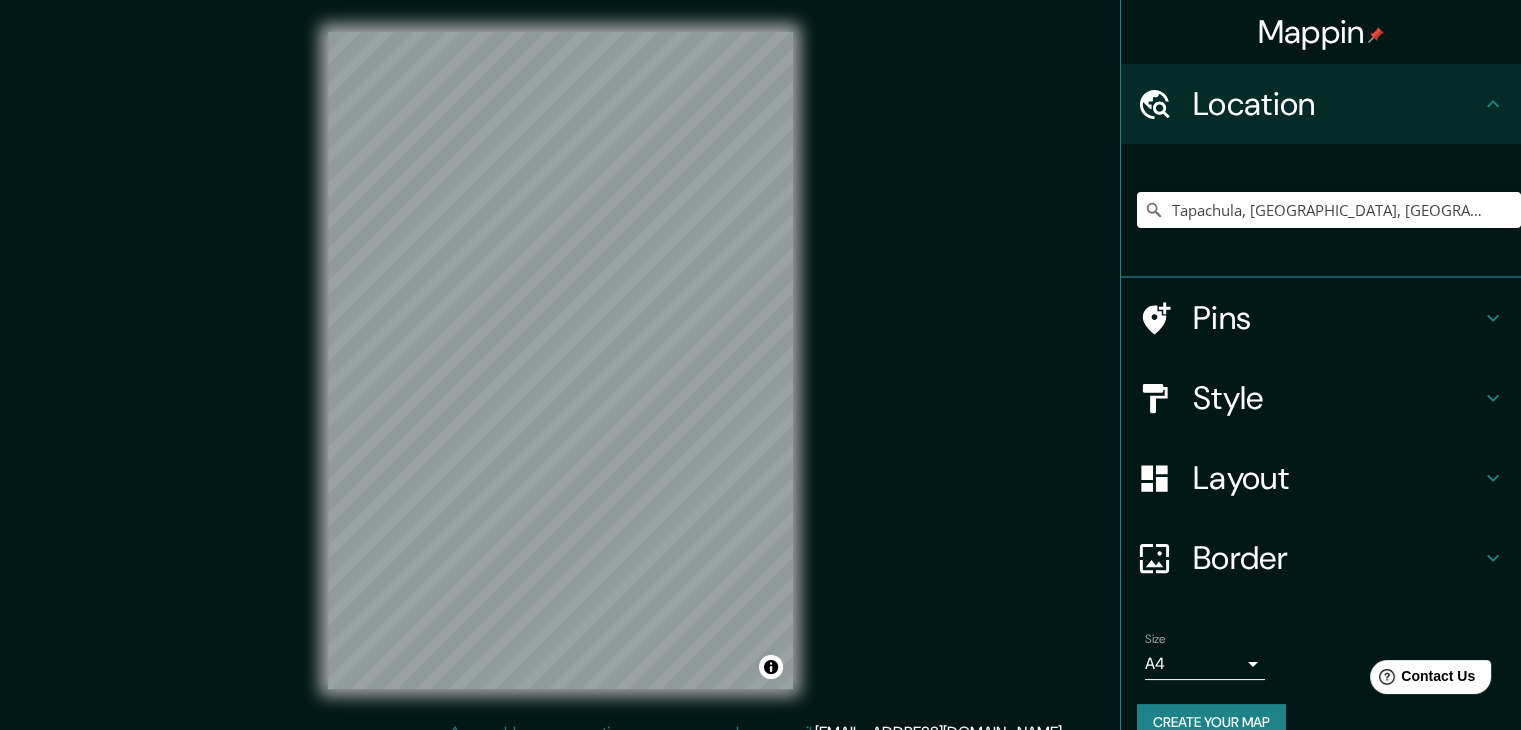 click on "Pins" at bounding box center [1337, 318] 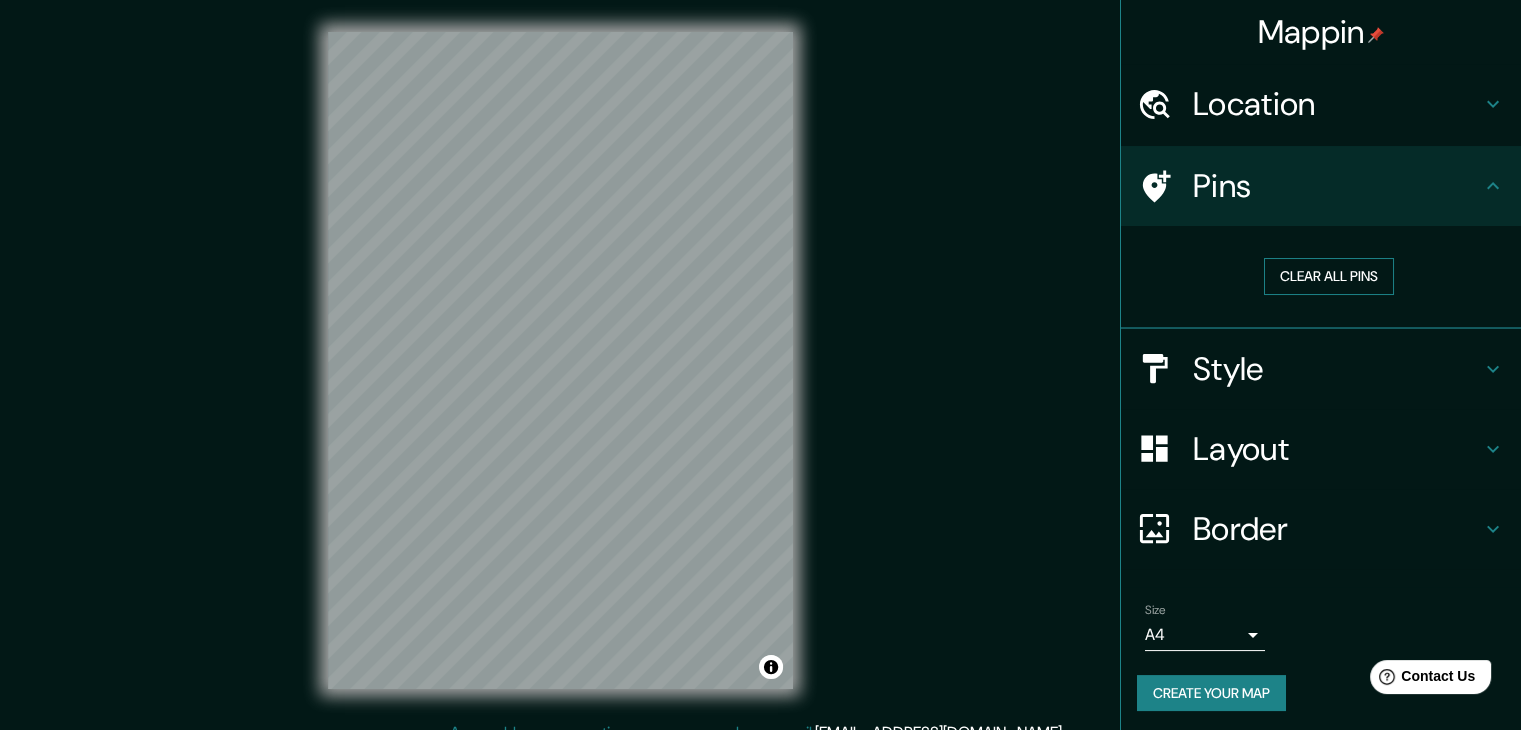 click on "Clear all pins" at bounding box center (1329, 276) 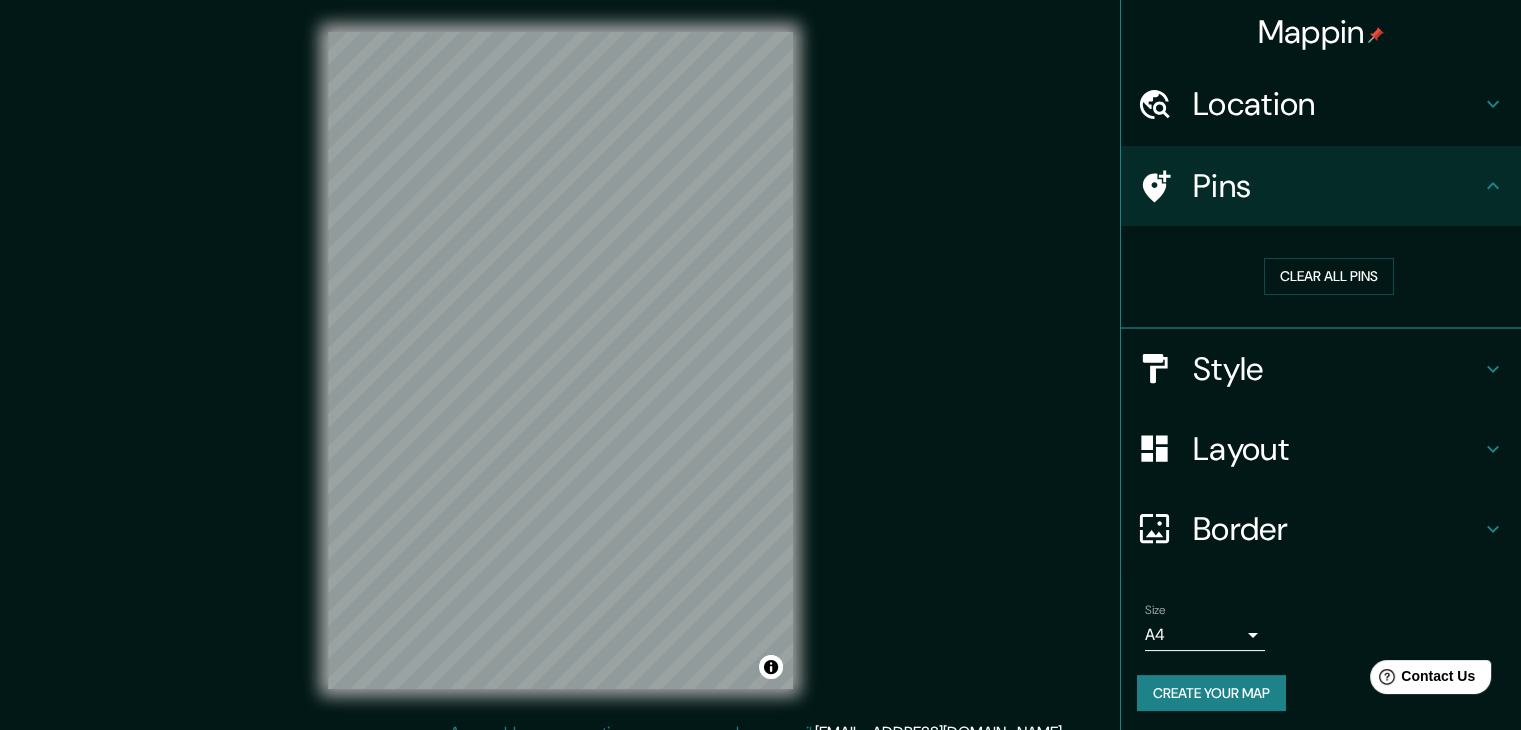 click on "Pins" at bounding box center [1337, 186] 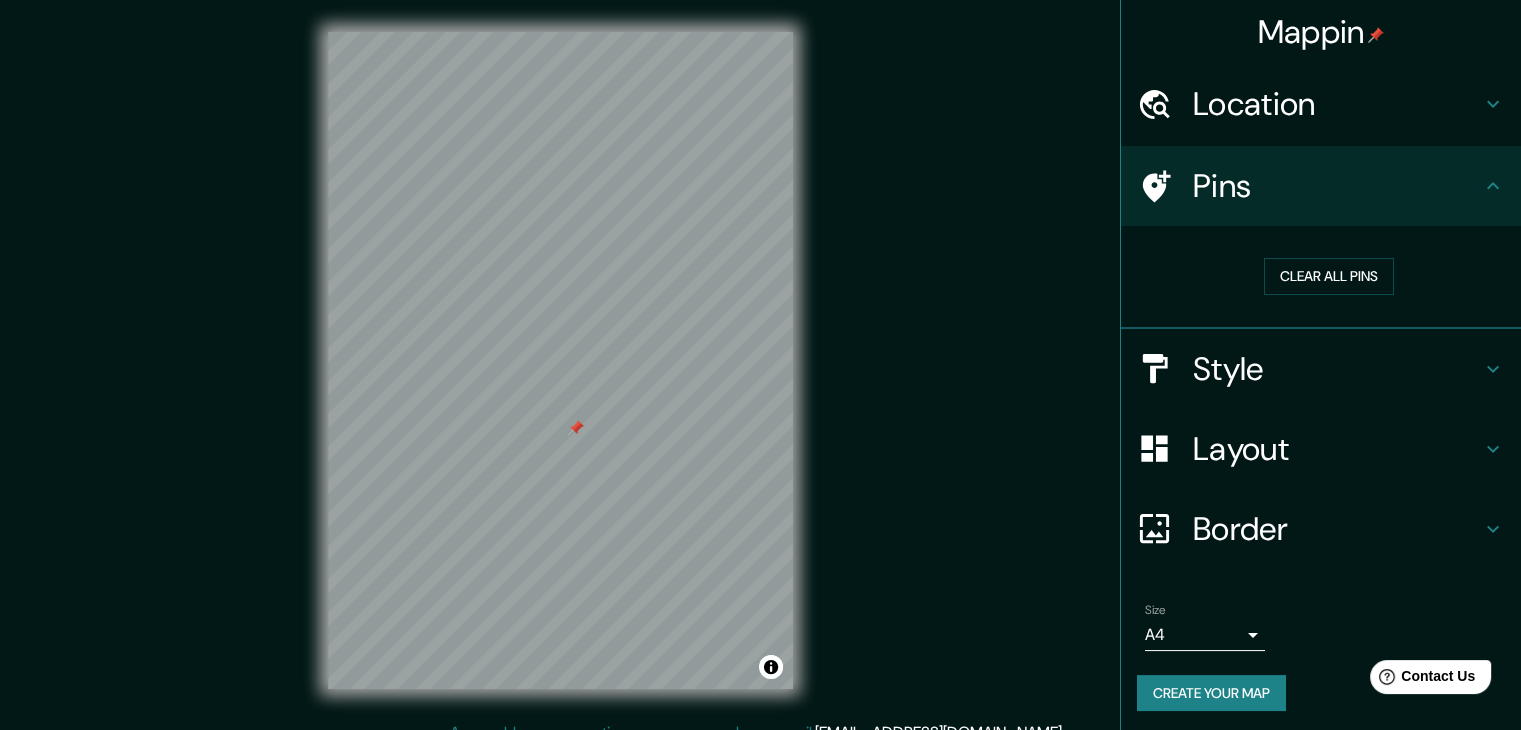 click on "Style" at bounding box center (1337, 369) 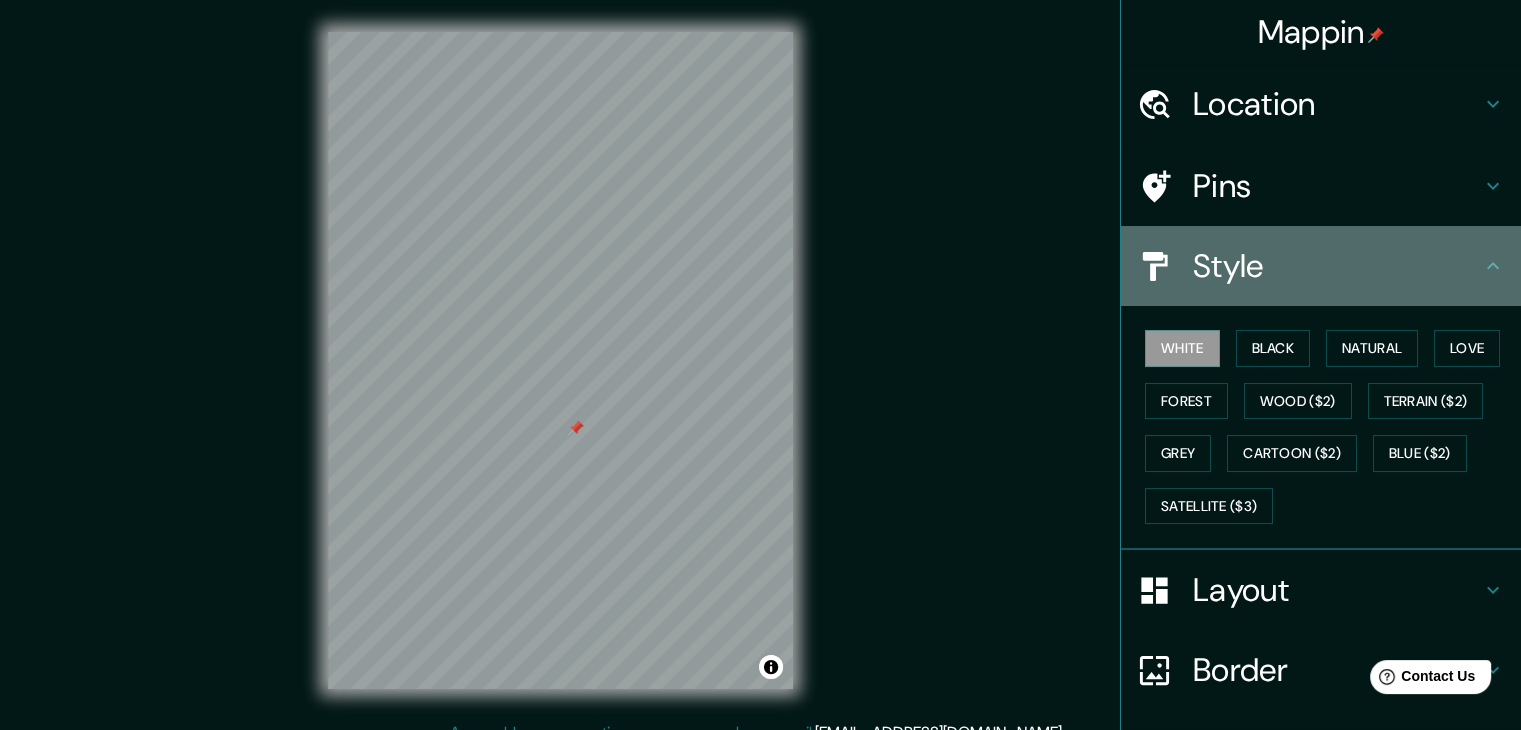 click on "Style" at bounding box center (1337, 266) 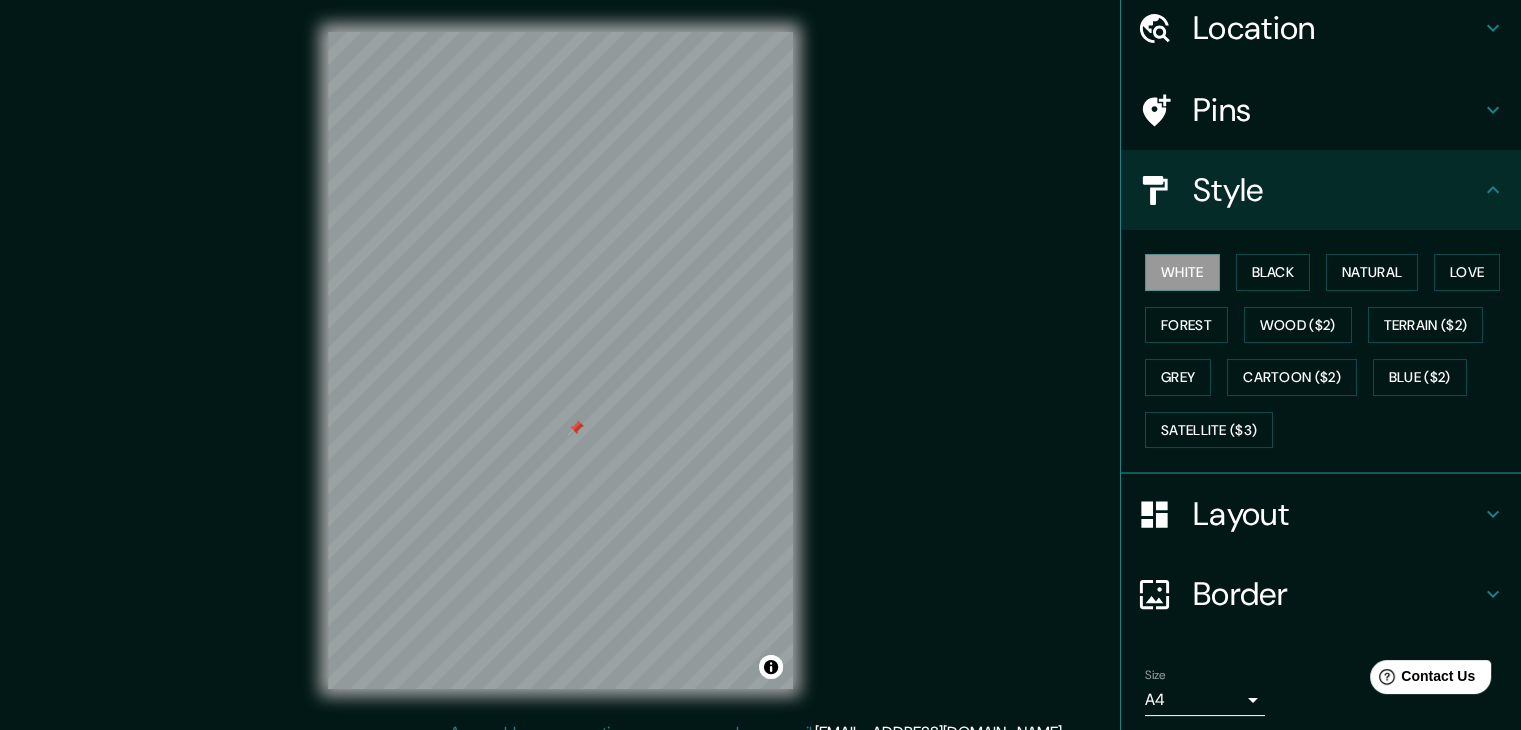 scroll, scrollTop: 144, scrollLeft: 0, axis: vertical 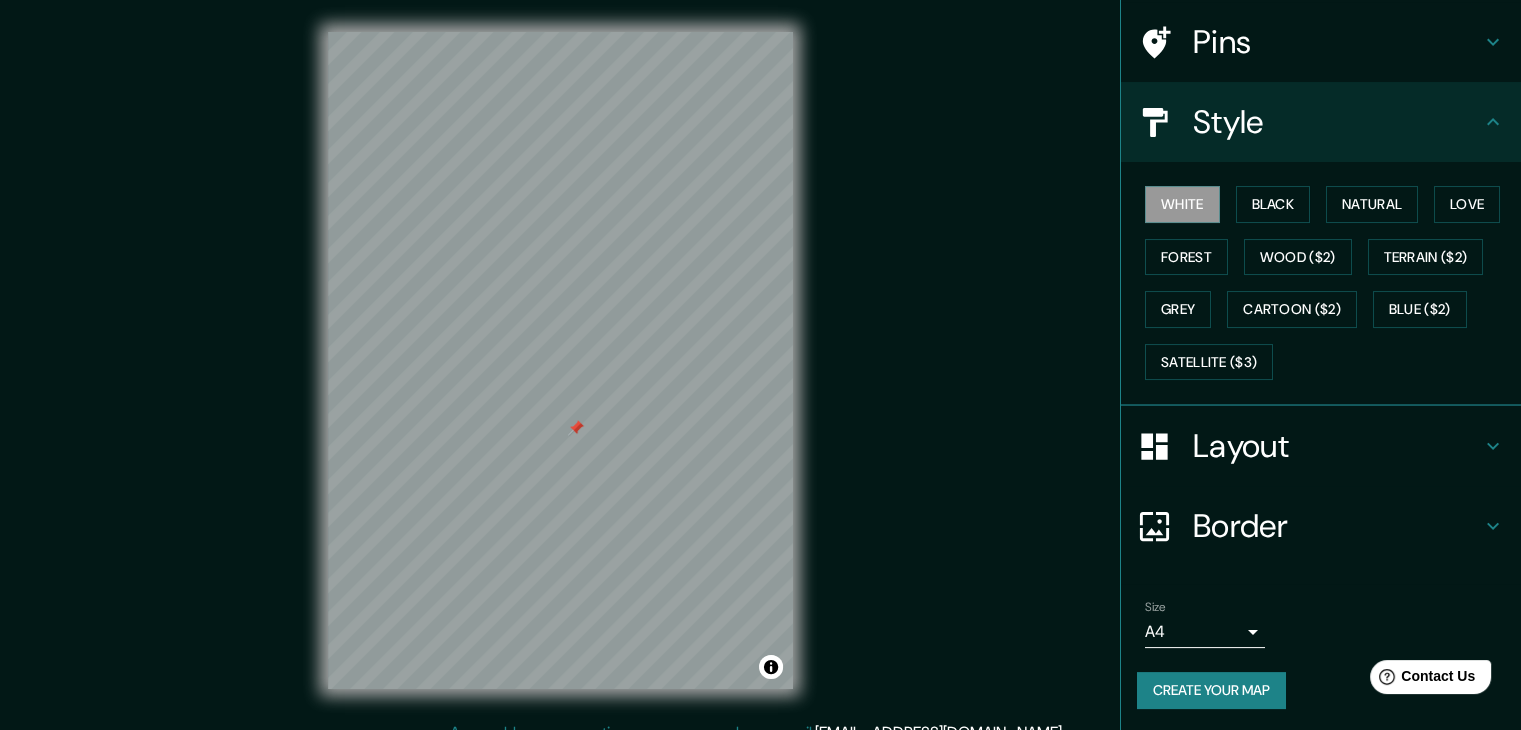 click on "Layout" at bounding box center (1321, 446) 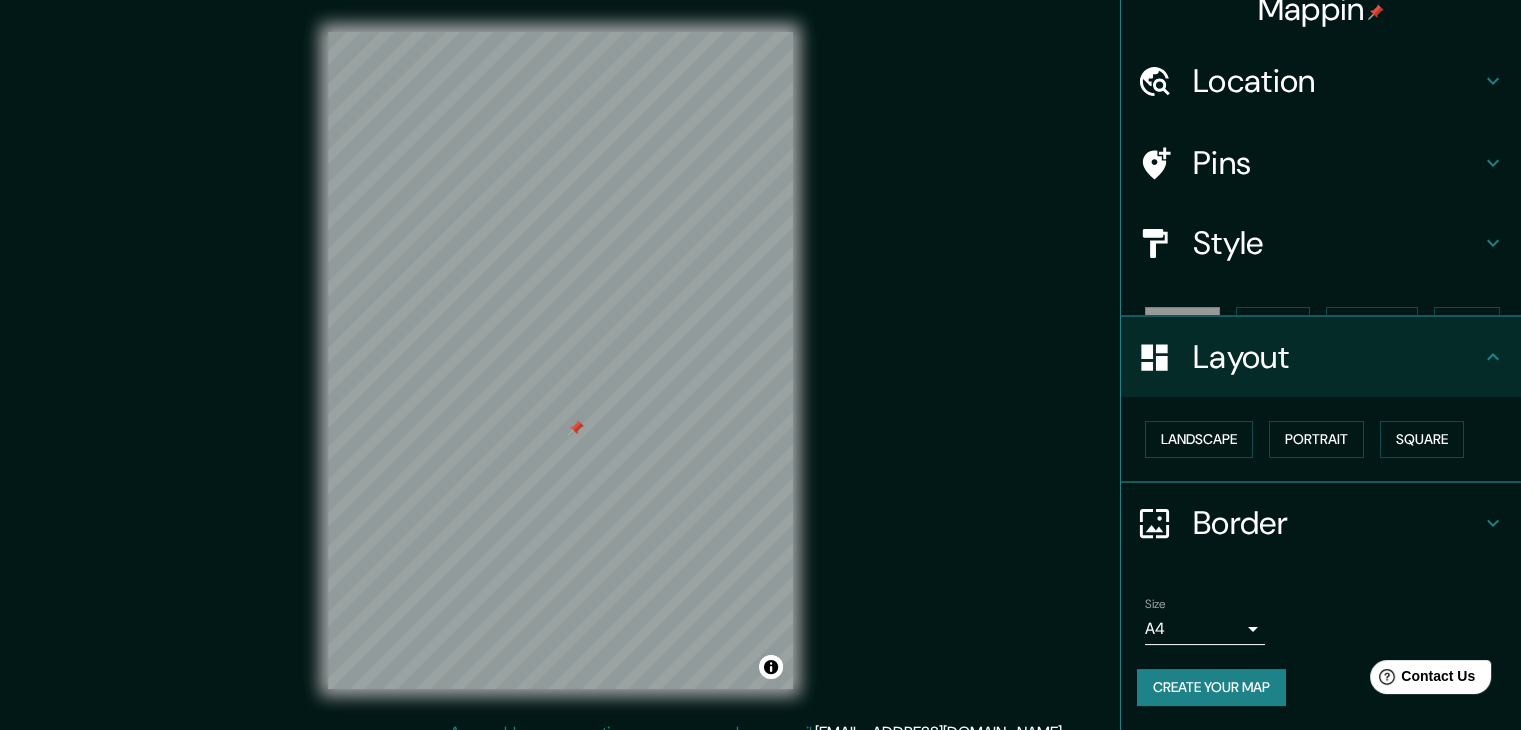 scroll, scrollTop: 0, scrollLeft: 0, axis: both 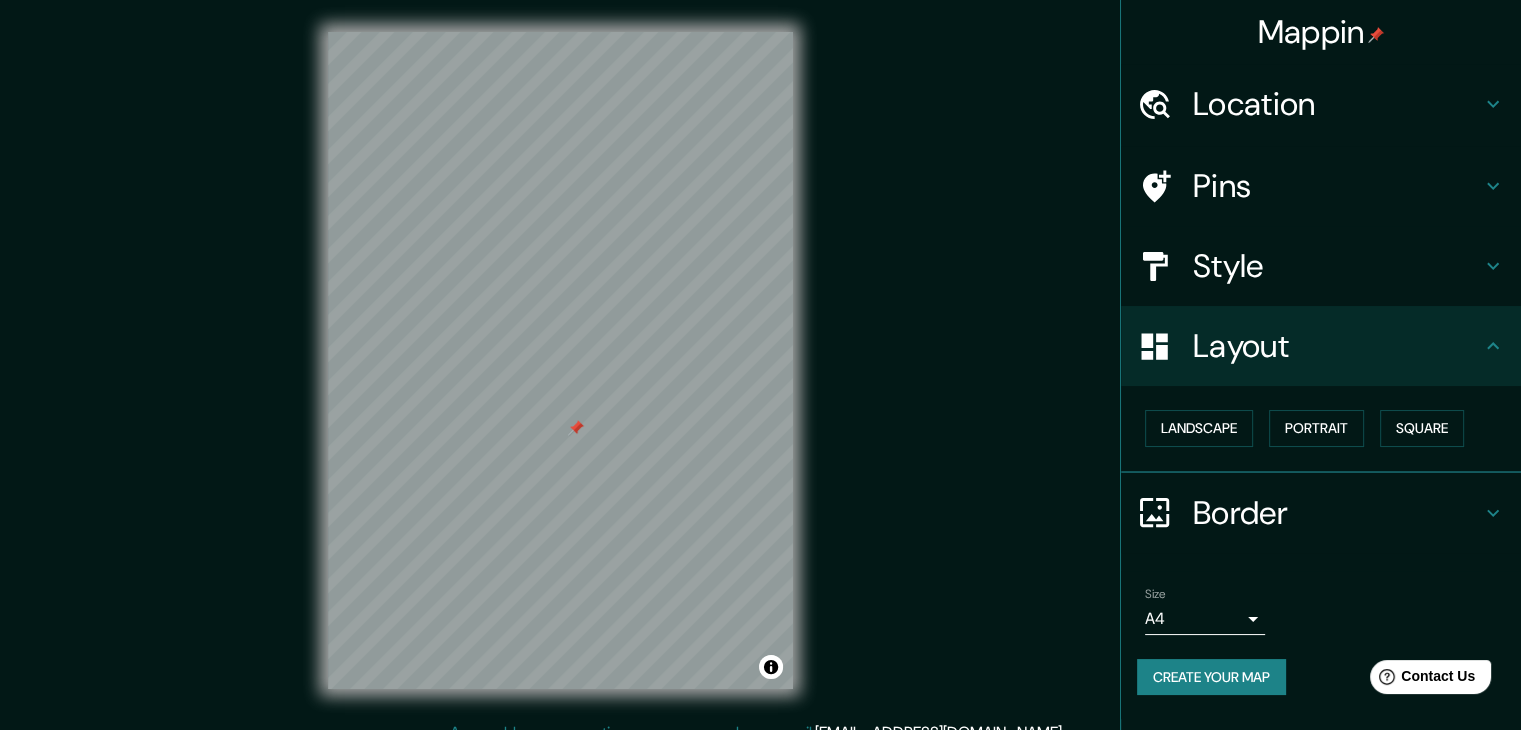 click on "Layout" at bounding box center (1337, 346) 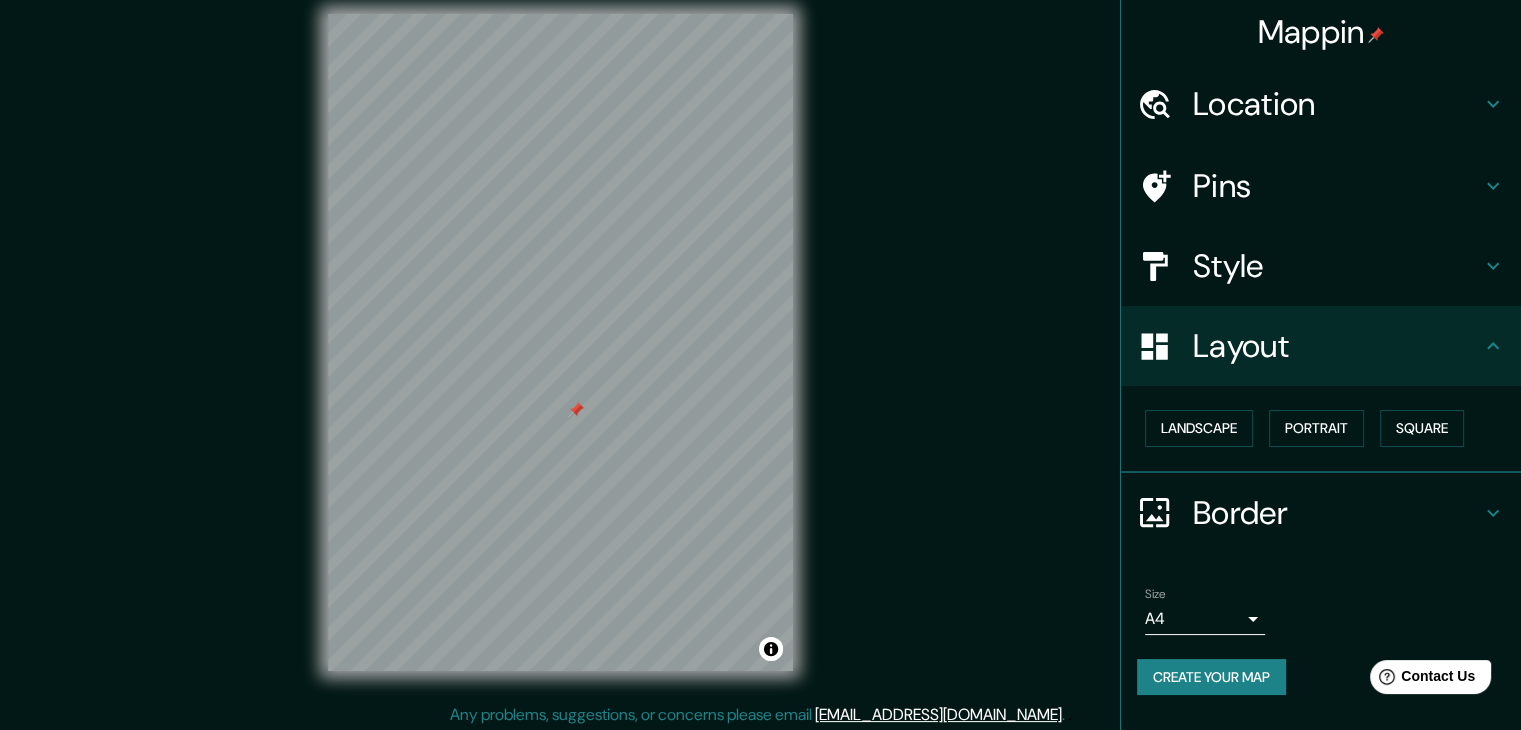 scroll, scrollTop: 23, scrollLeft: 0, axis: vertical 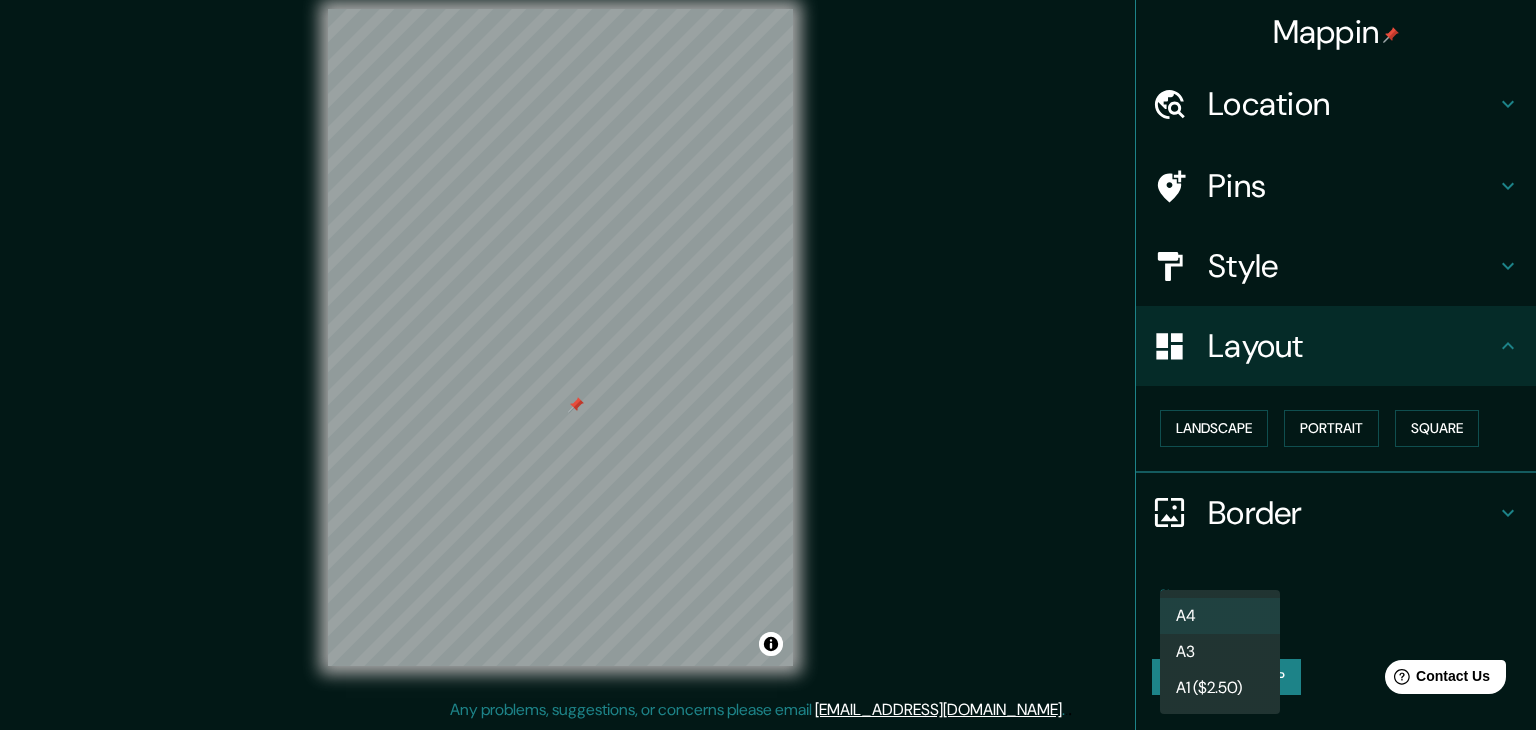 click on "Mappin Location Tapachula, Chiapas, México Pins Style Layout Landscape Portrait Square Border Choose a border.  Hint : you can make layers of the frame opaque to create some cool effects. None Simple Transparent Fancy Size A4 single Create your map © Mapbox   © OpenStreetMap   Improve this map Any problems, suggestions, or concerns please email    help@mappin.pro . . . A4 A3 A1 ($2.50)" at bounding box center [768, 342] 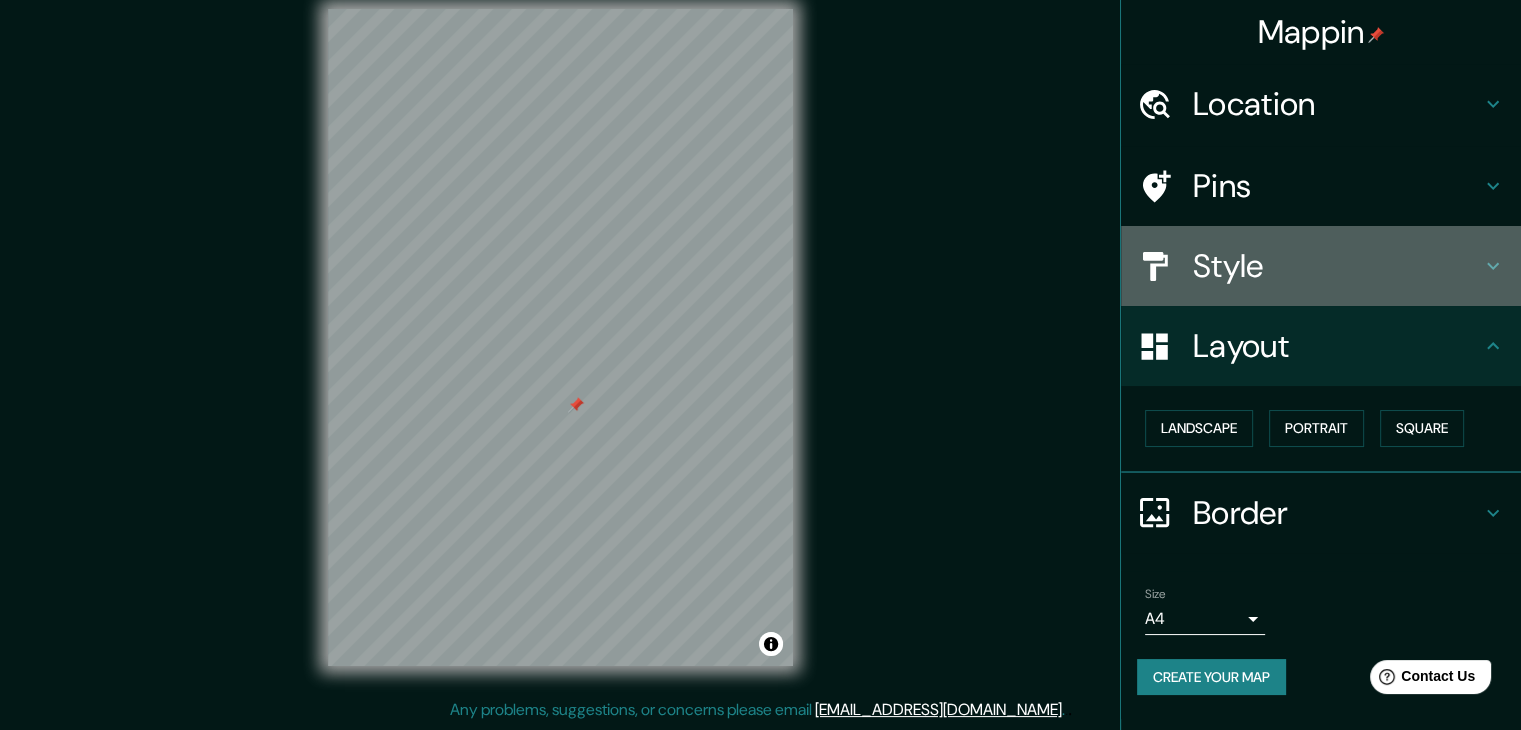 click on "Style" at bounding box center [1321, 266] 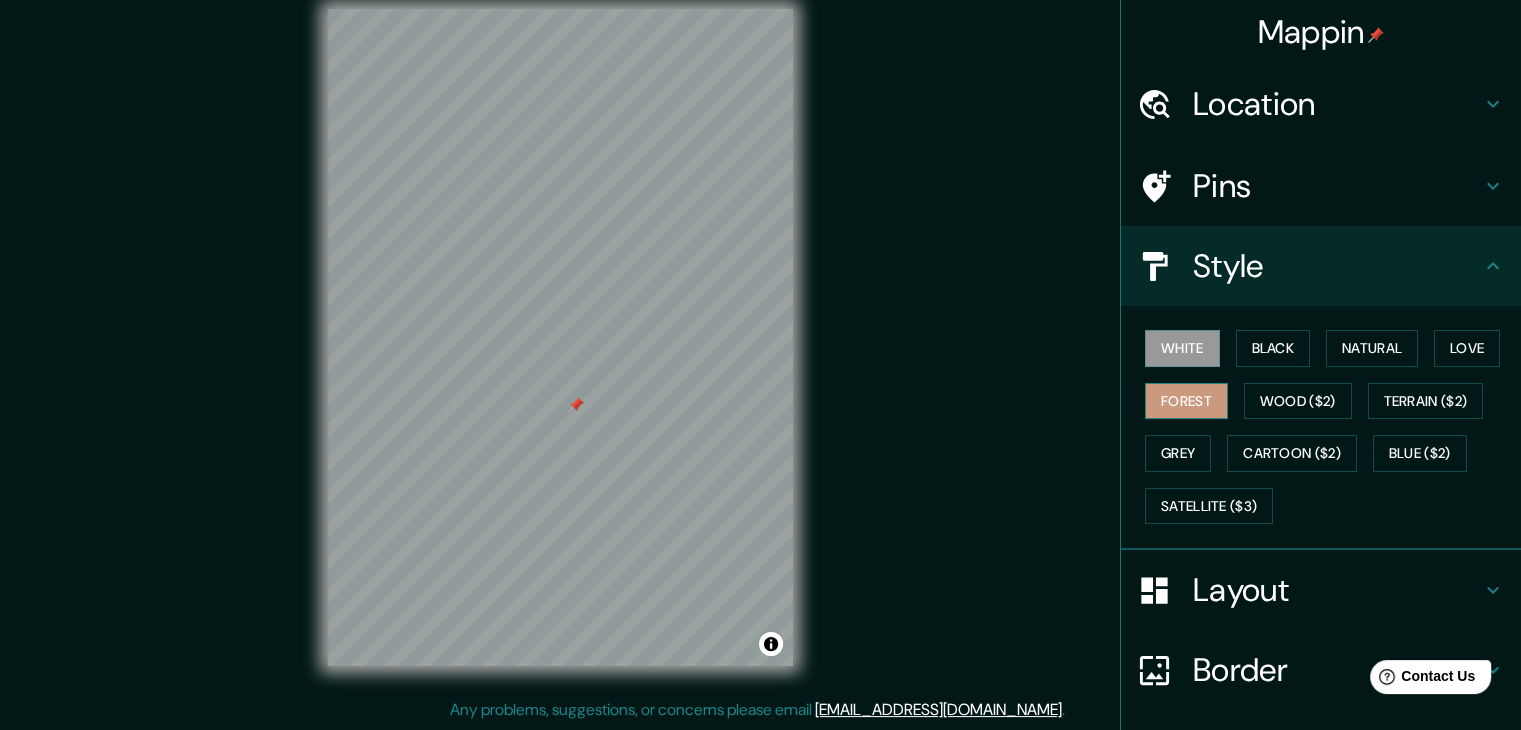 click on "Forest" at bounding box center [1186, 401] 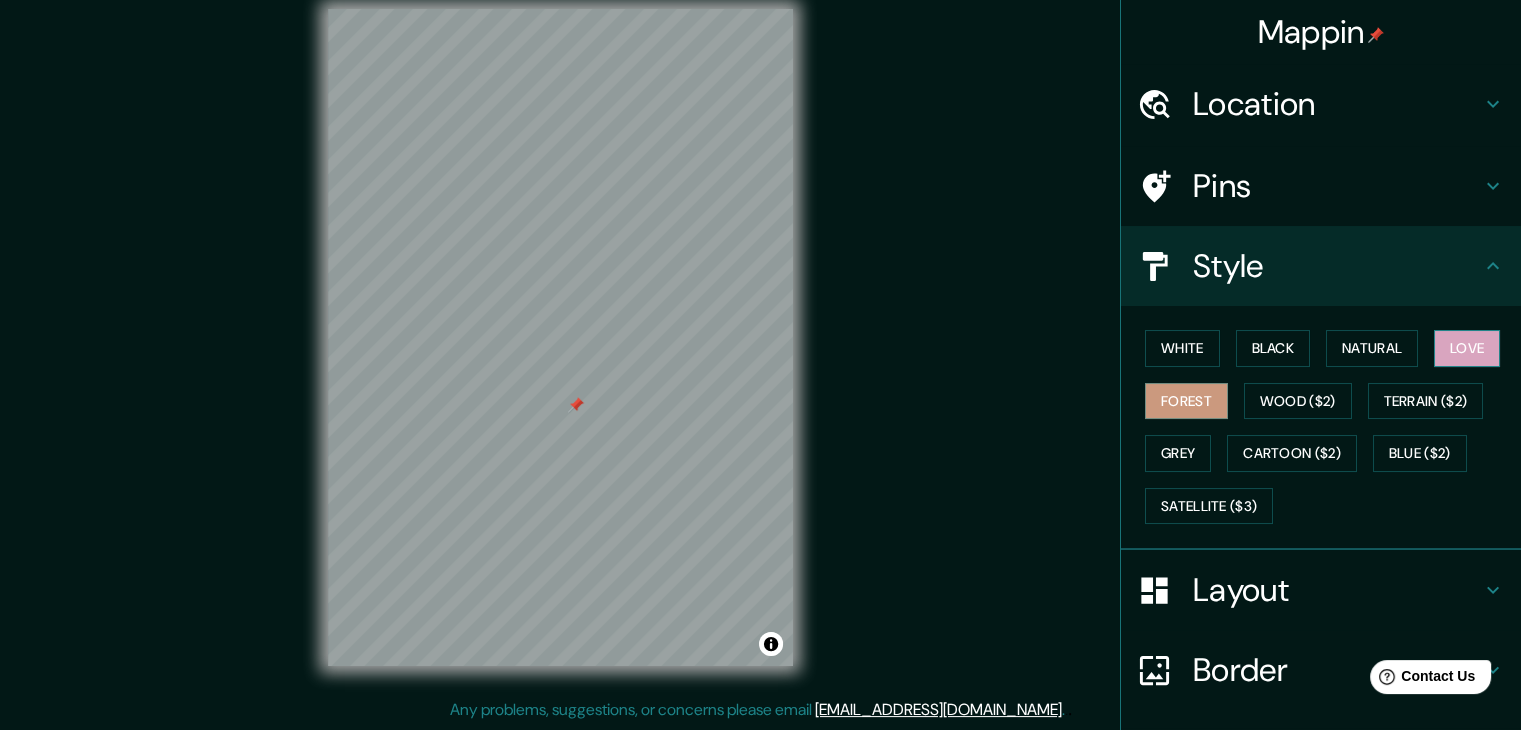 click on "Love" at bounding box center (1467, 348) 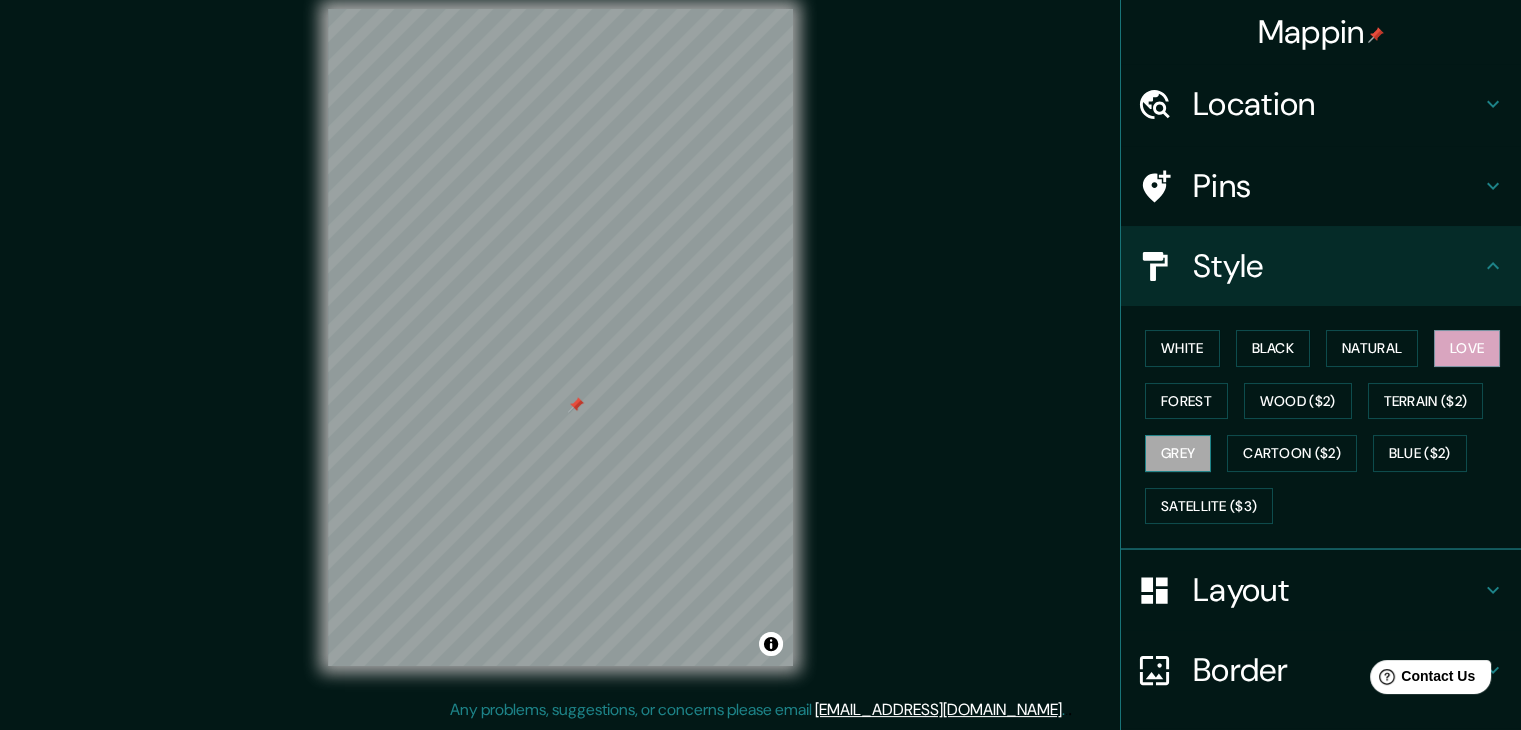 click on "Grey" at bounding box center [1178, 453] 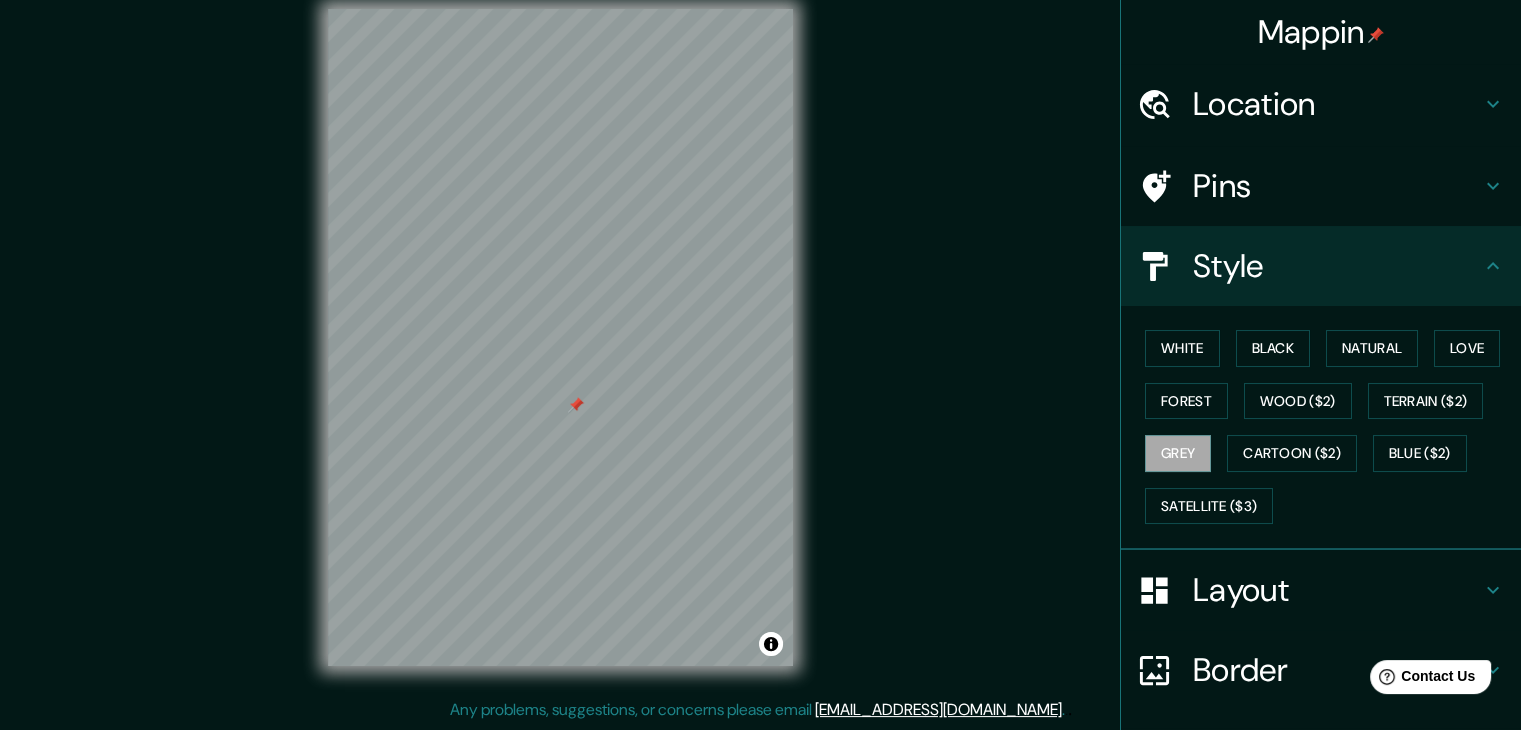 click on "White Black Natural Love Forest Wood ($2) Terrain ($2) Grey Cartoon ($2) Blue ($2) Satellite ($3)" at bounding box center [1321, 428] 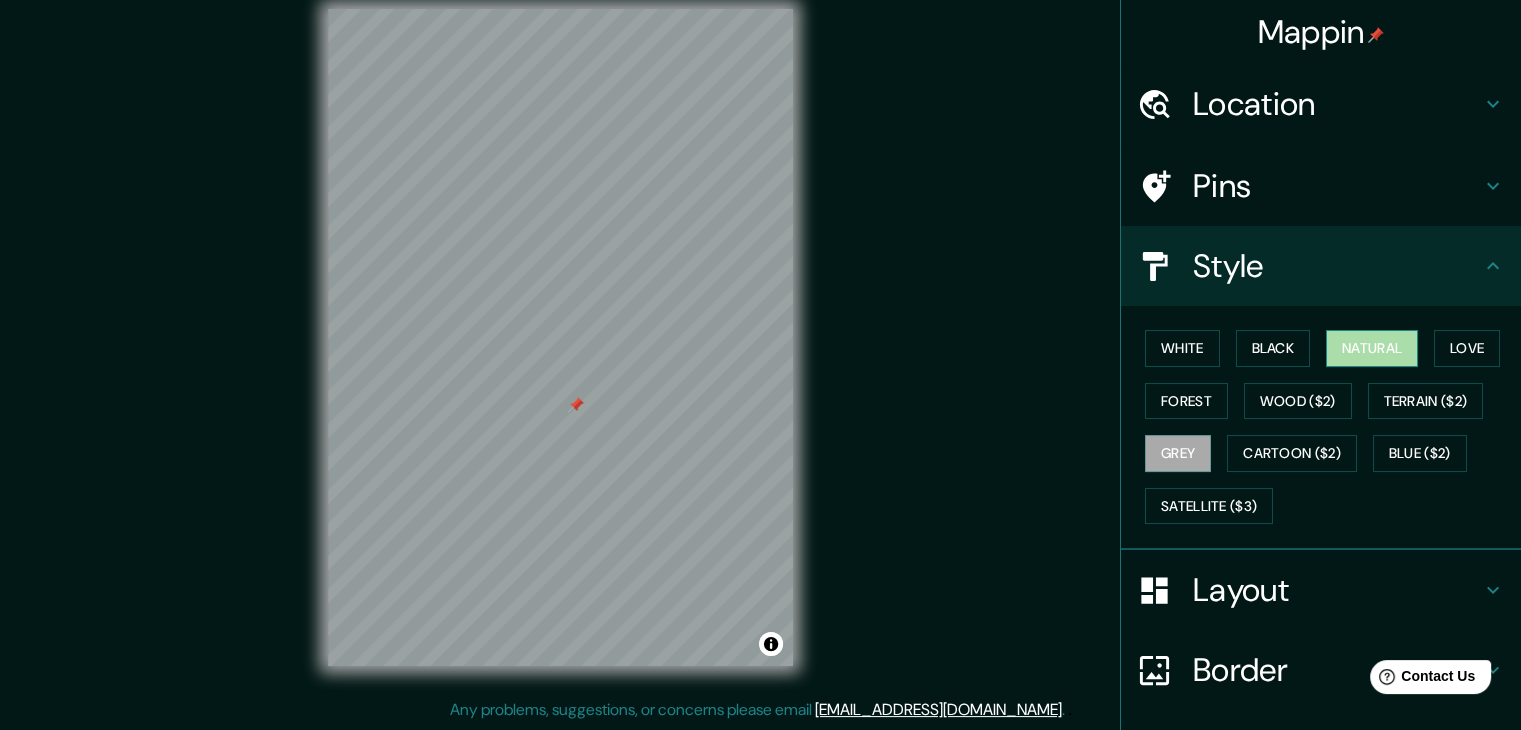 click on "Natural" at bounding box center (1372, 348) 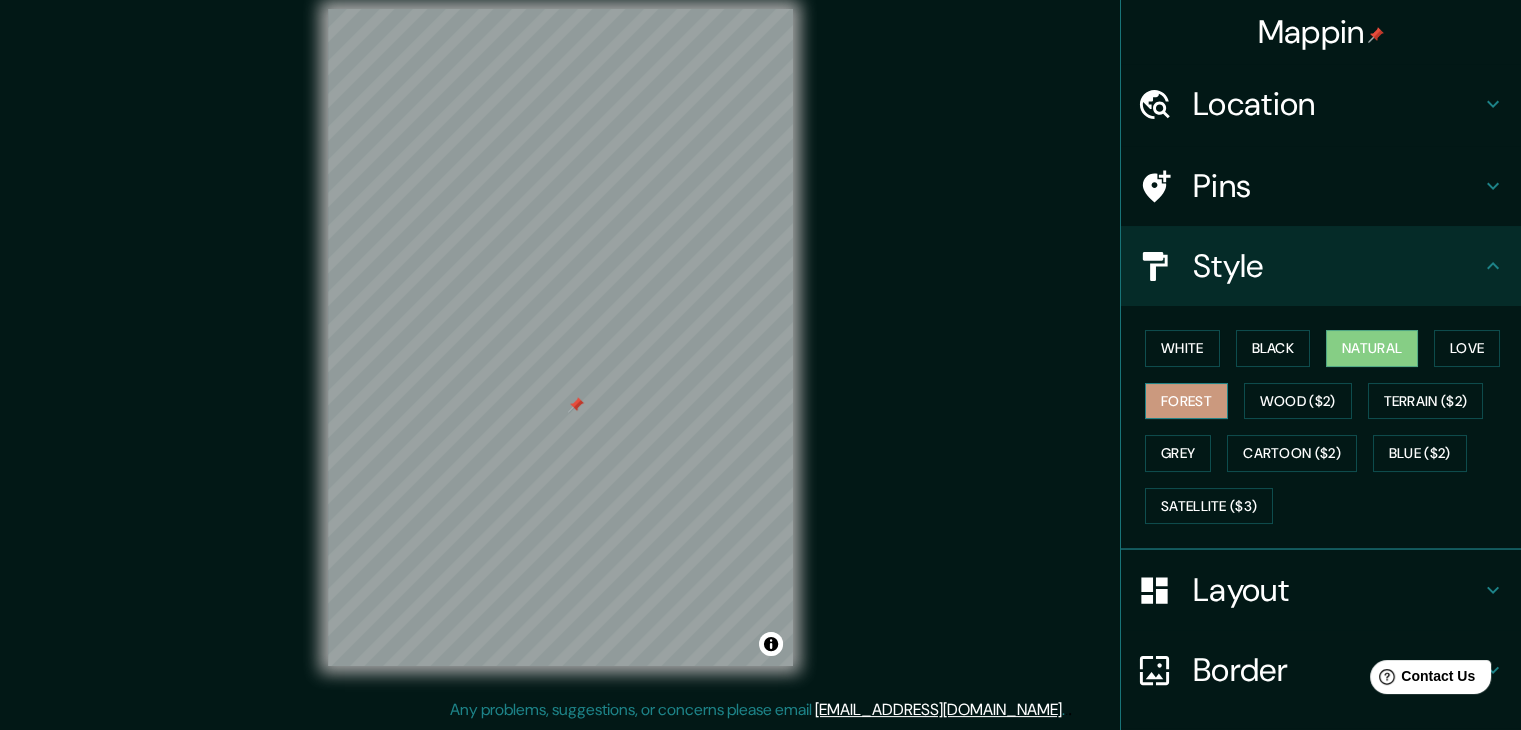 click on "Forest" at bounding box center [1186, 401] 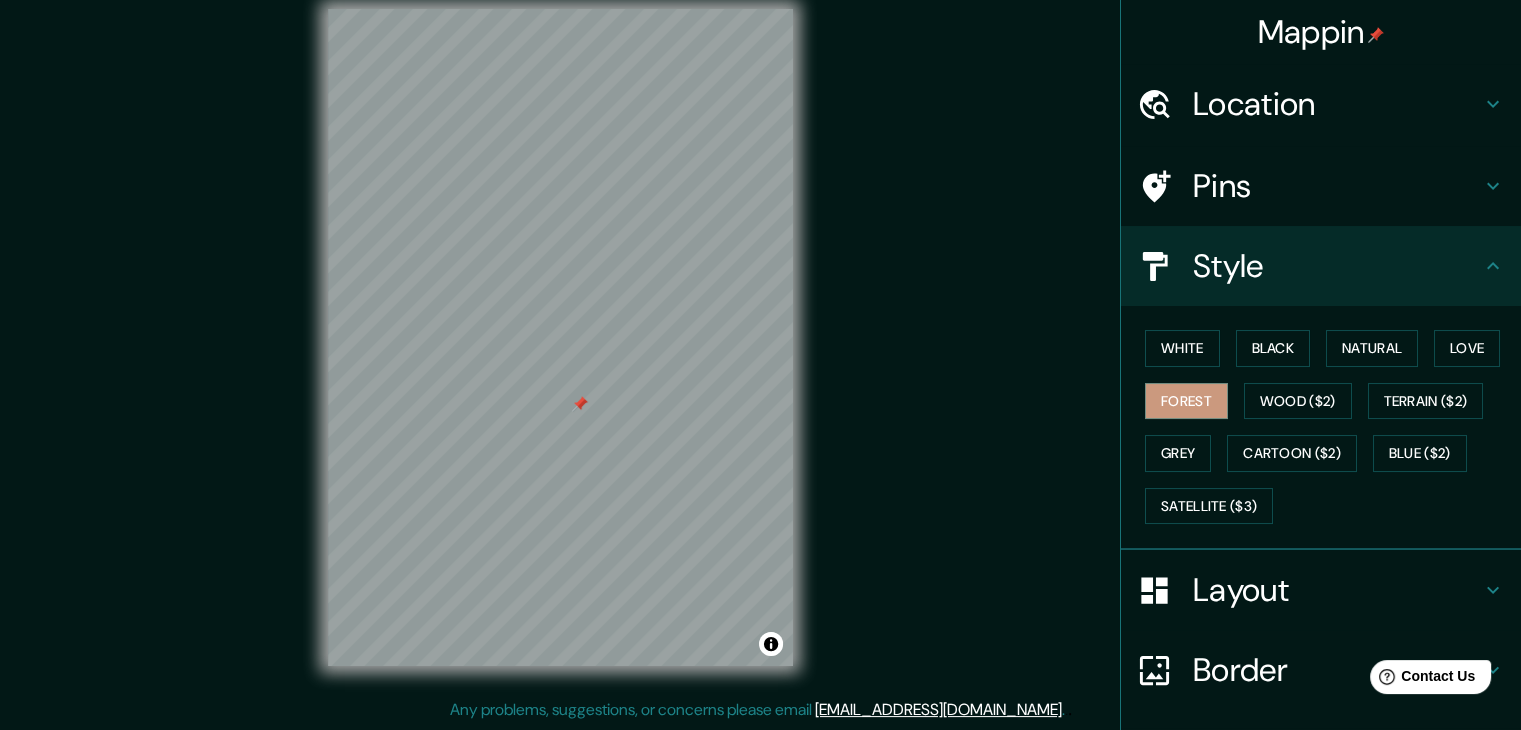scroll, scrollTop: 144, scrollLeft: 0, axis: vertical 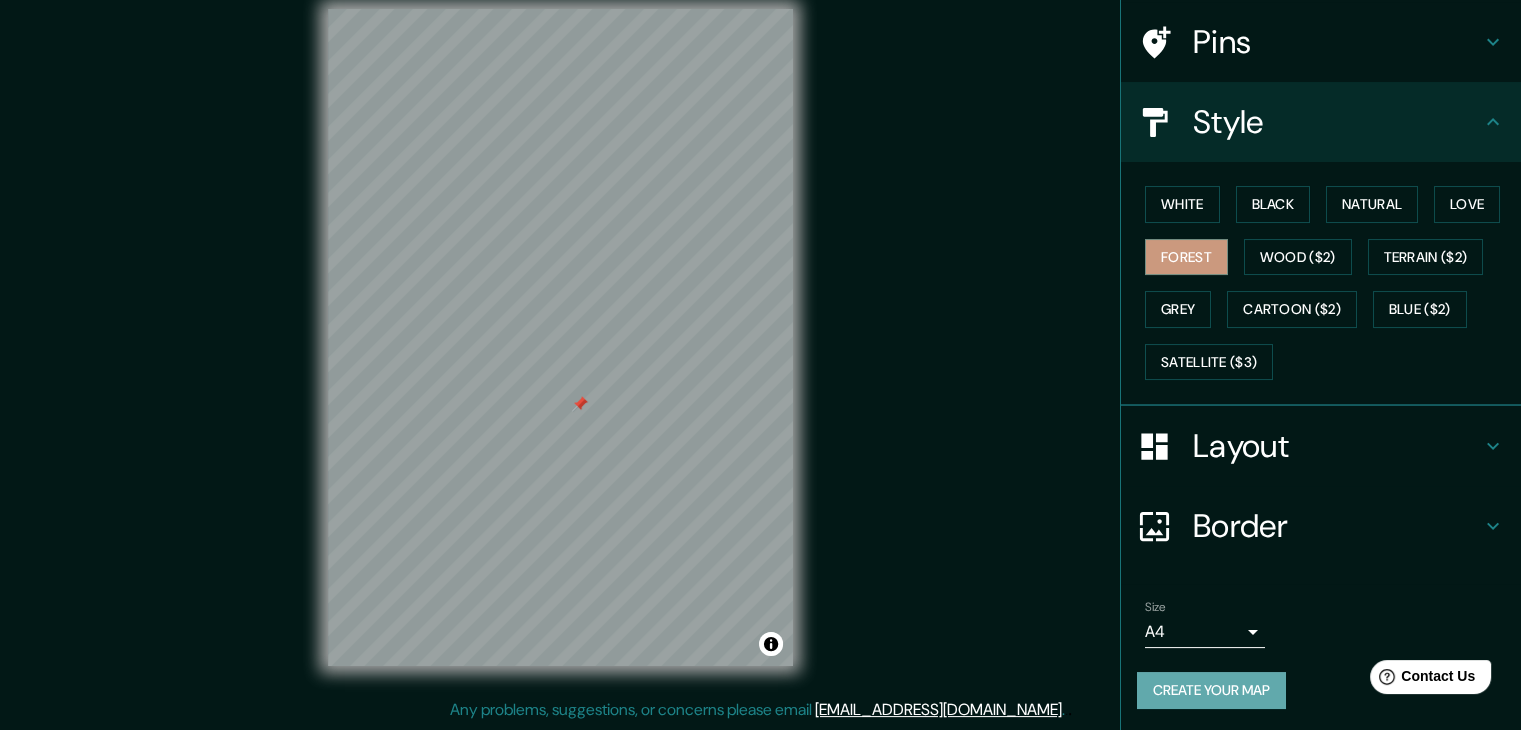 click on "Create your map" at bounding box center [1211, 690] 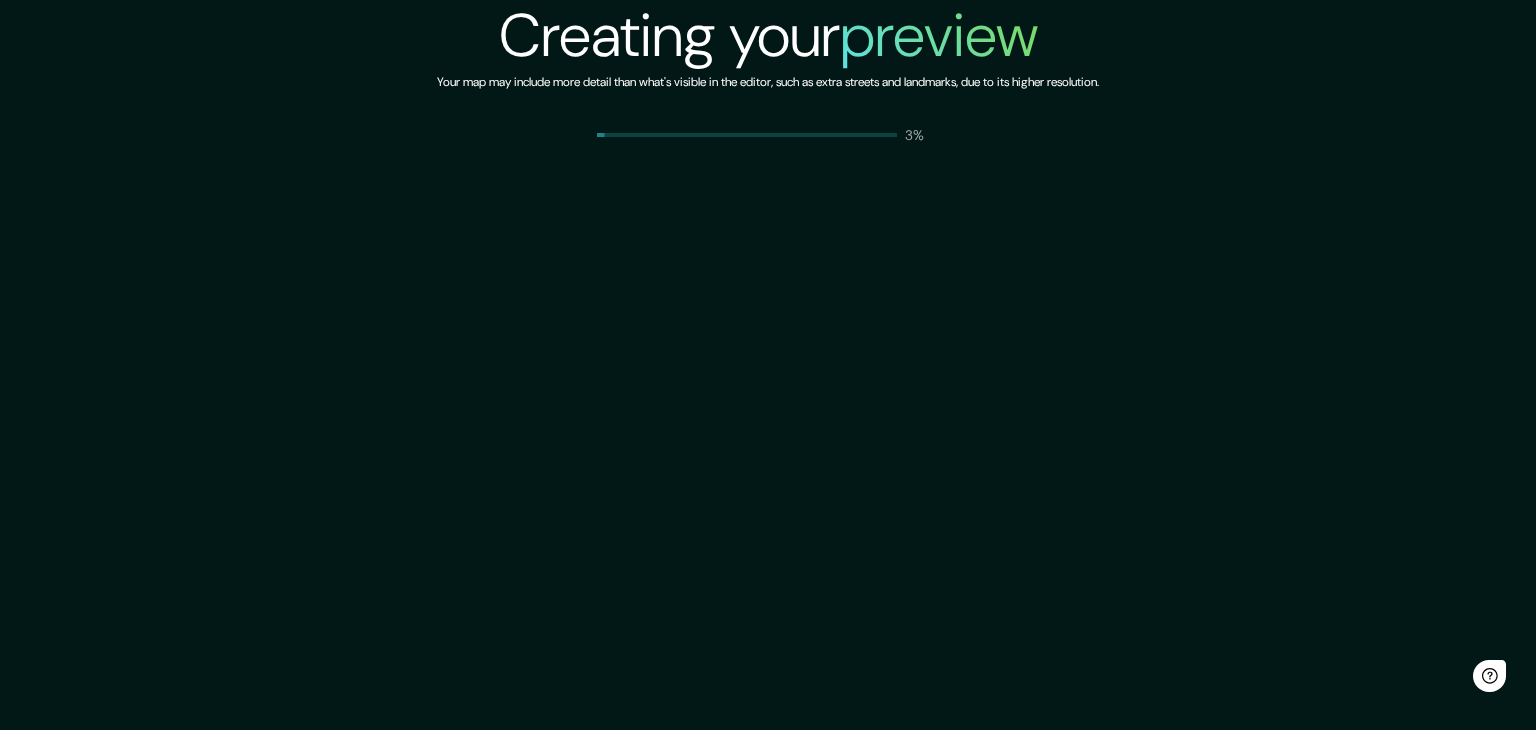 scroll, scrollTop: 0, scrollLeft: 0, axis: both 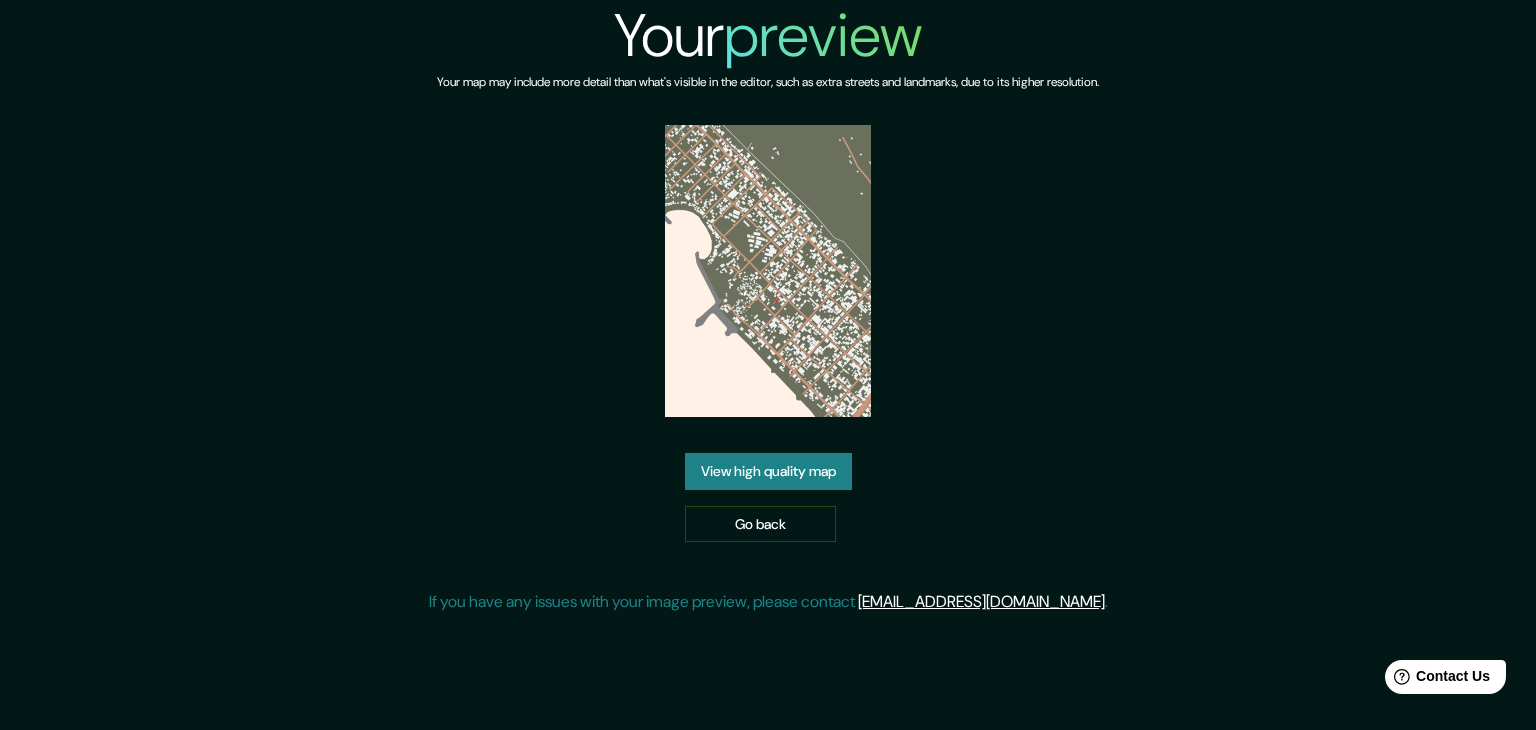 click on "View high quality map" at bounding box center (768, 471) 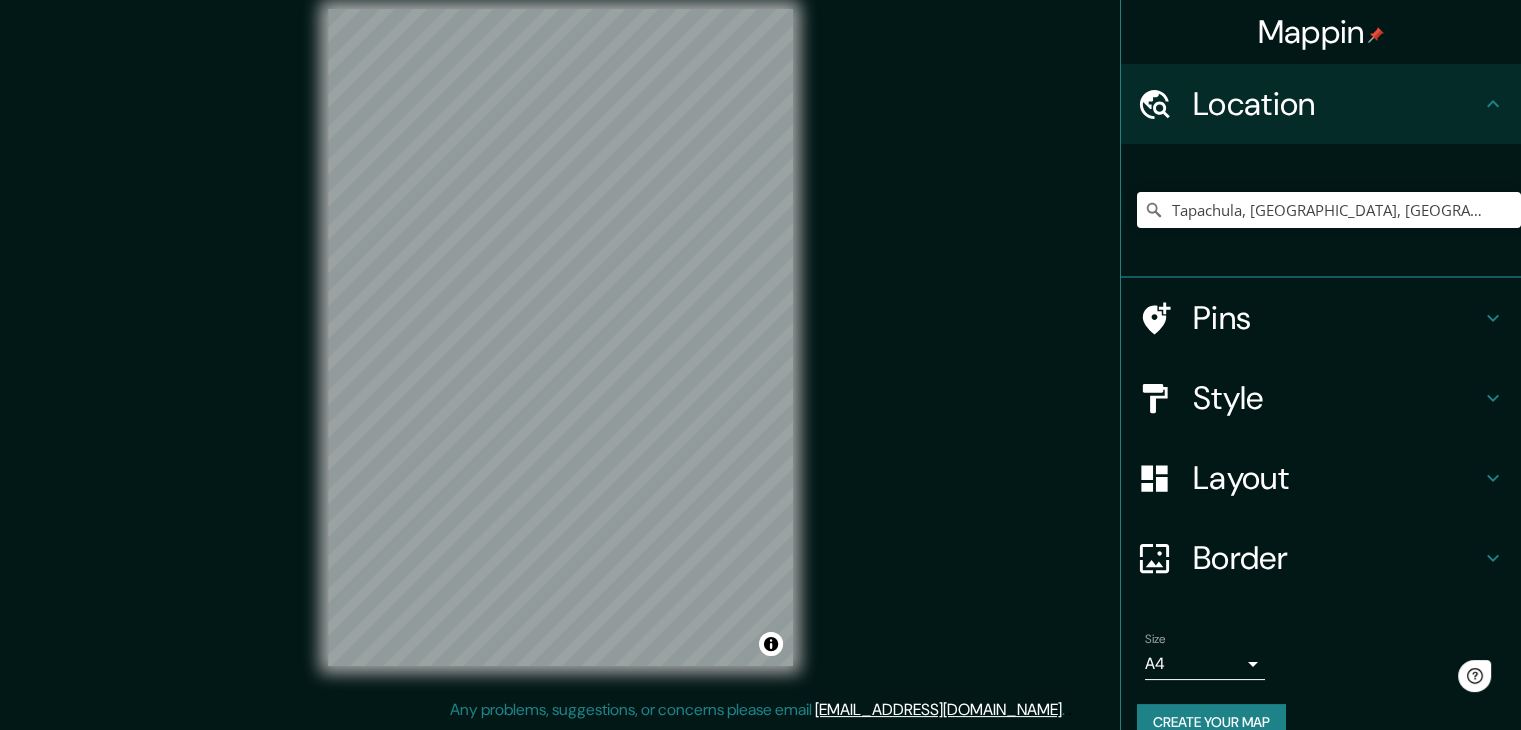scroll, scrollTop: 0, scrollLeft: 0, axis: both 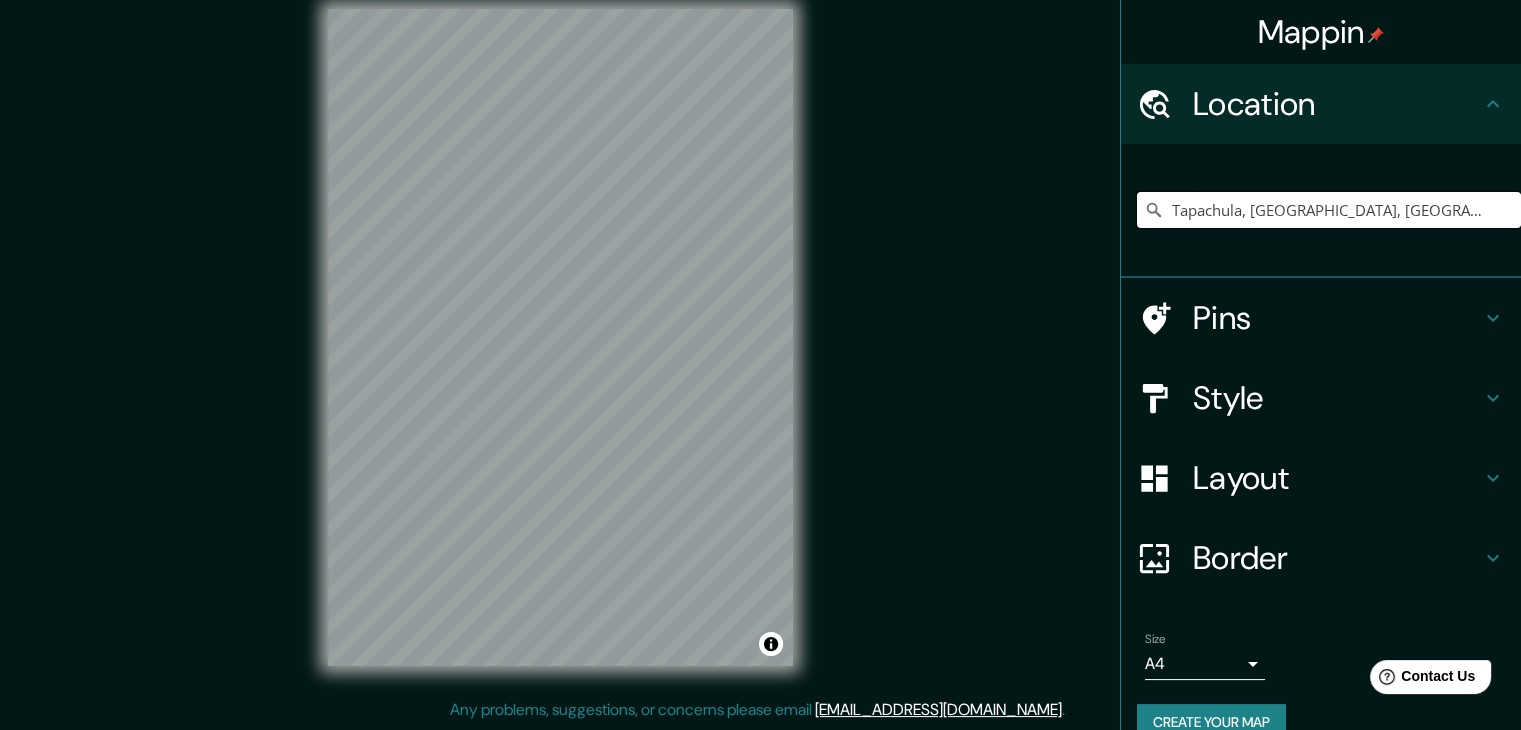 click on "Tapachula, [GEOGRAPHIC_DATA], [GEOGRAPHIC_DATA]" at bounding box center [1329, 210] 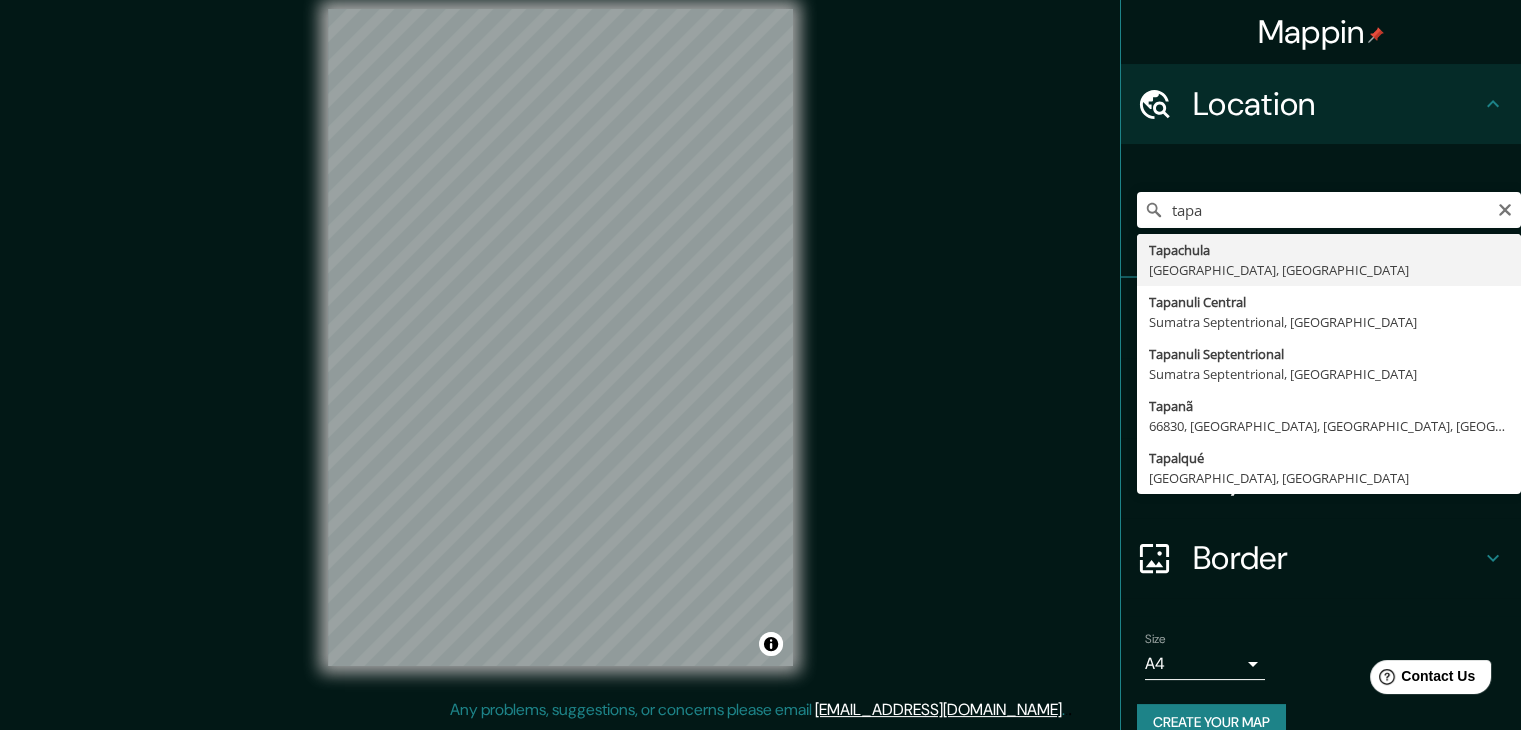 type on "Tapachula, [GEOGRAPHIC_DATA], [GEOGRAPHIC_DATA]" 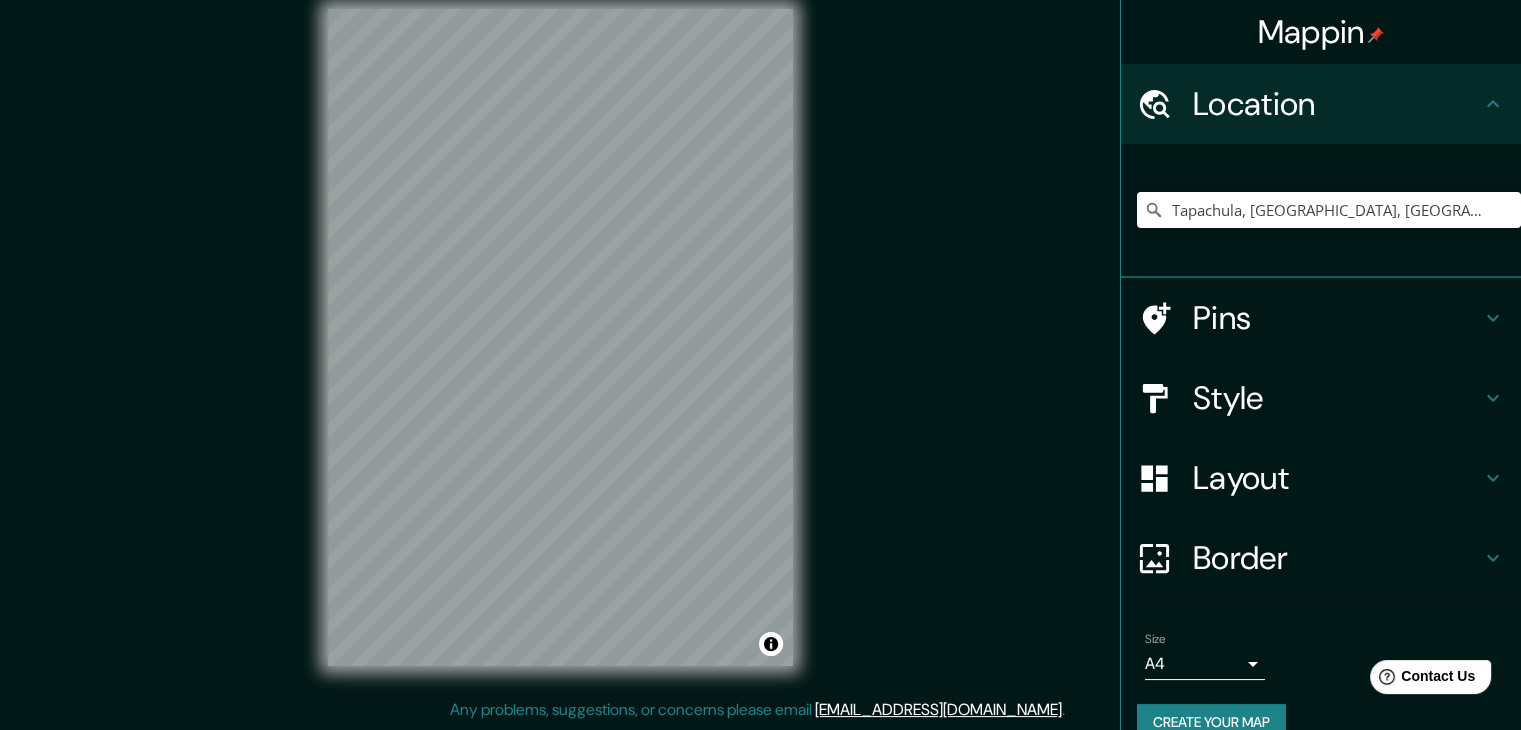 click on "Pins" at bounding box center [1337, 318] 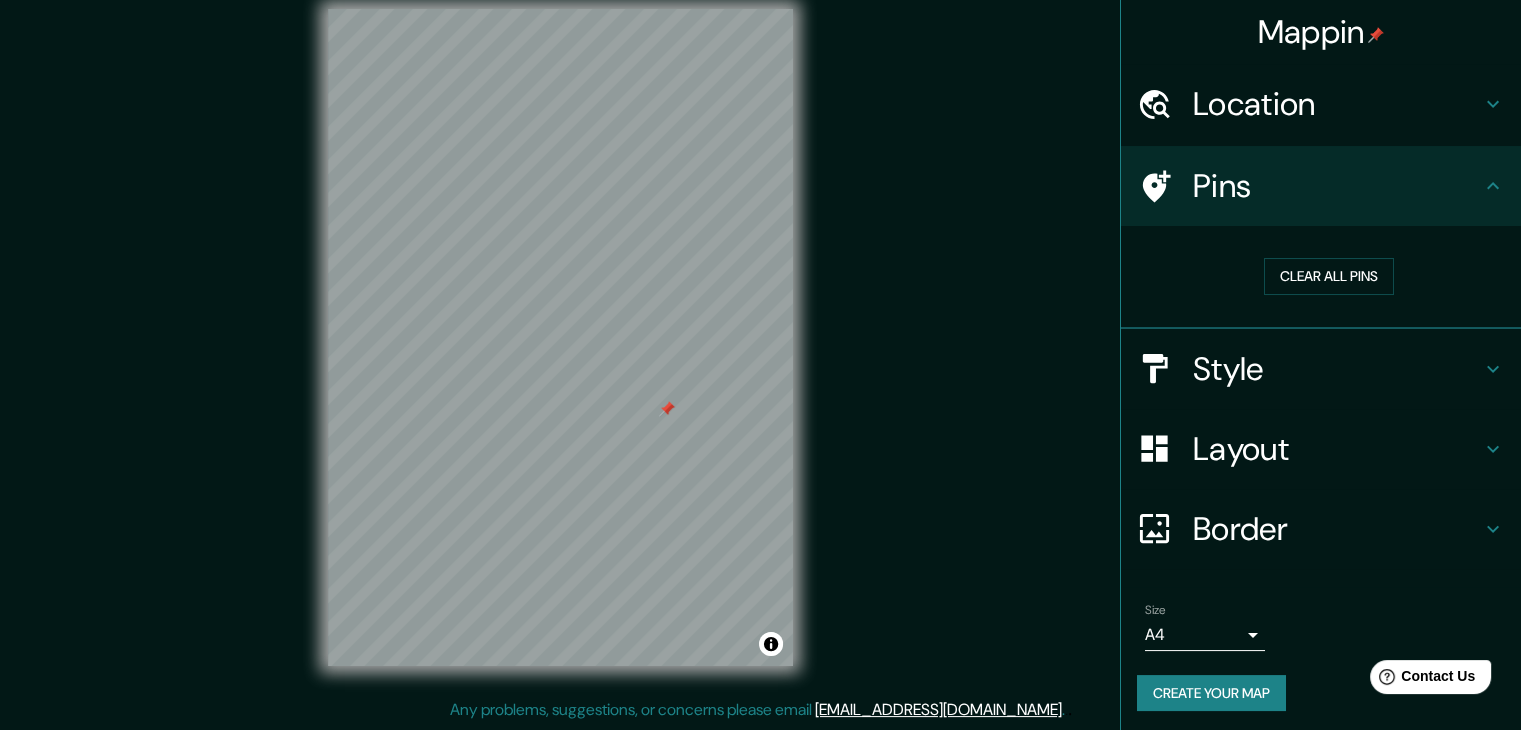 click at bounding box center (1165, 368) 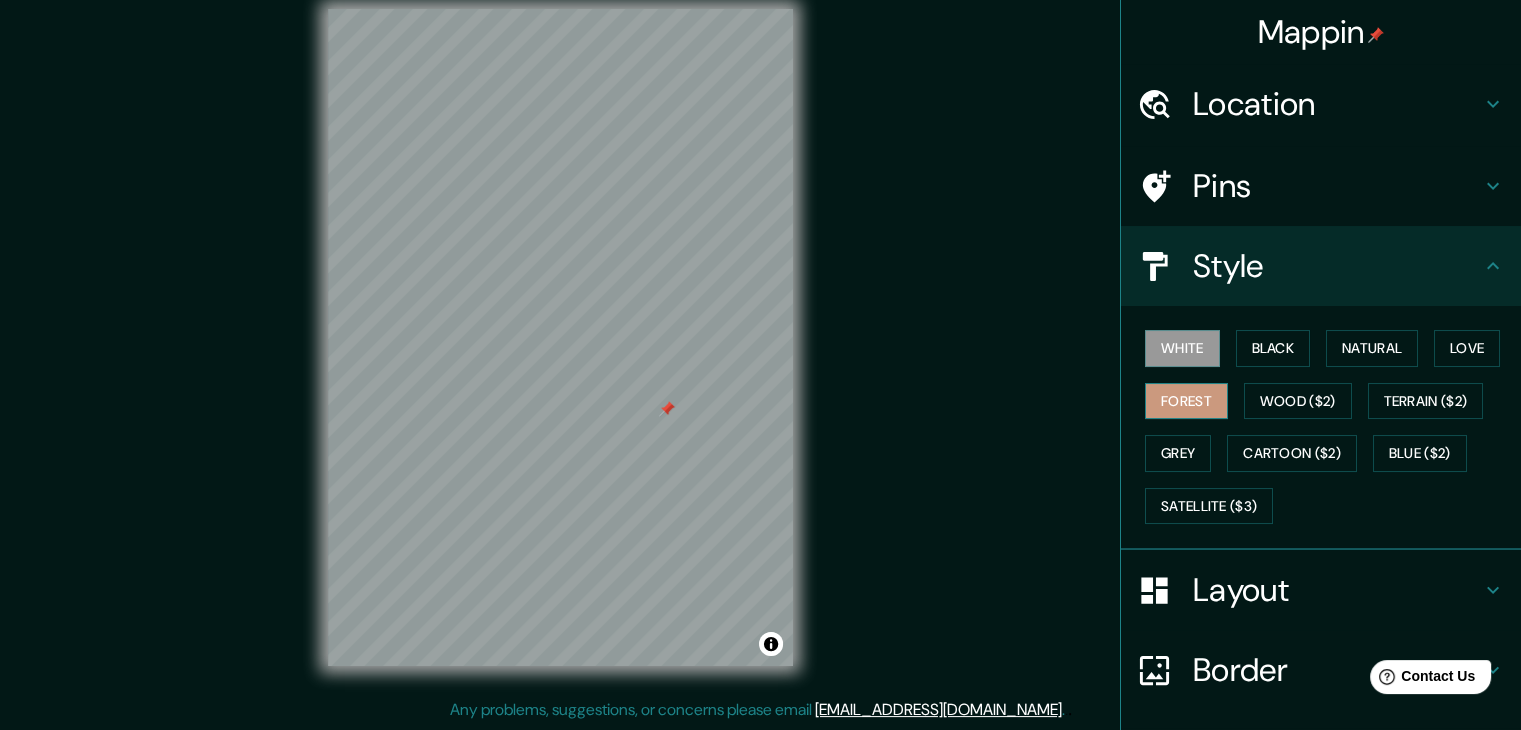 click on "Forest" at bounding box center [1186, 401] 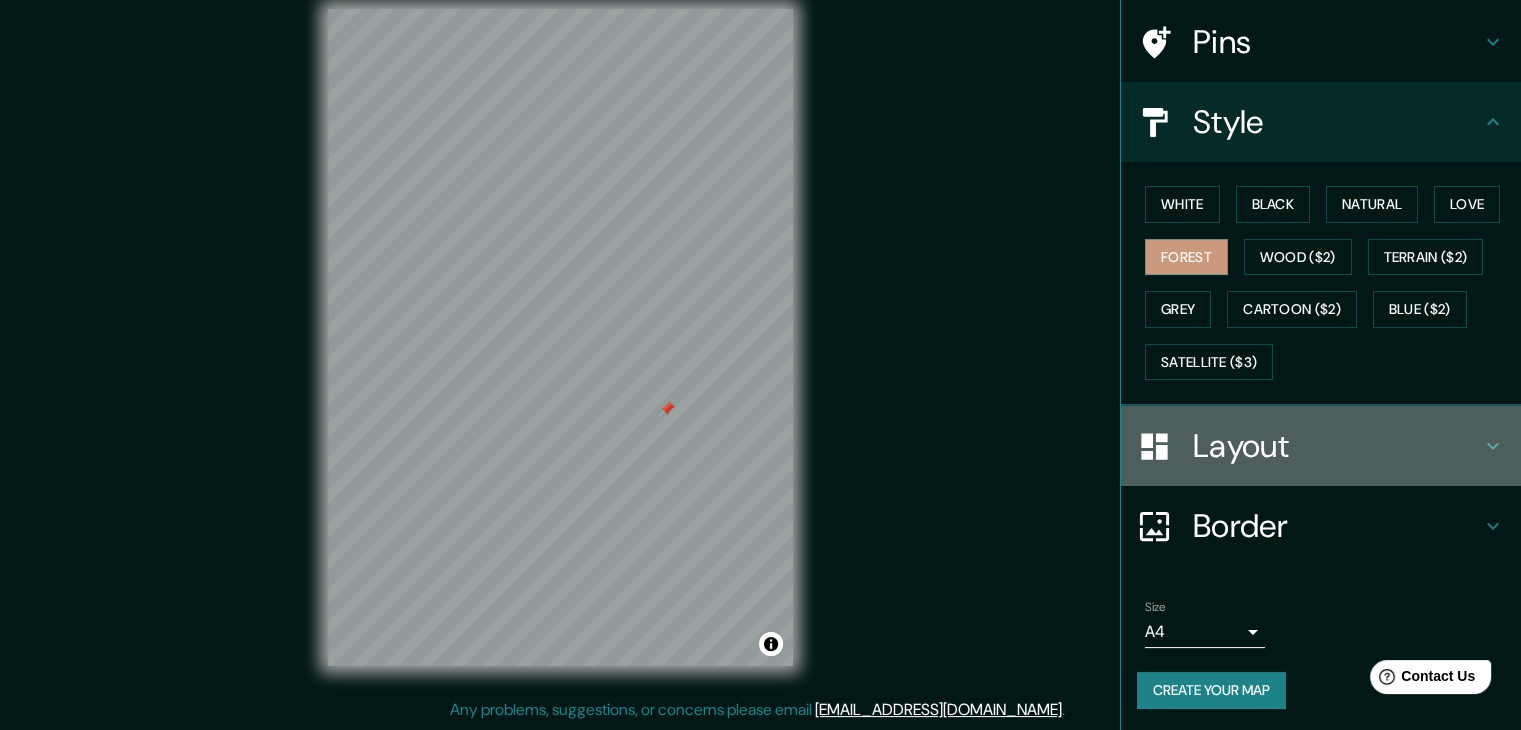 click on "Layout" at bounding box center (1337, 446) 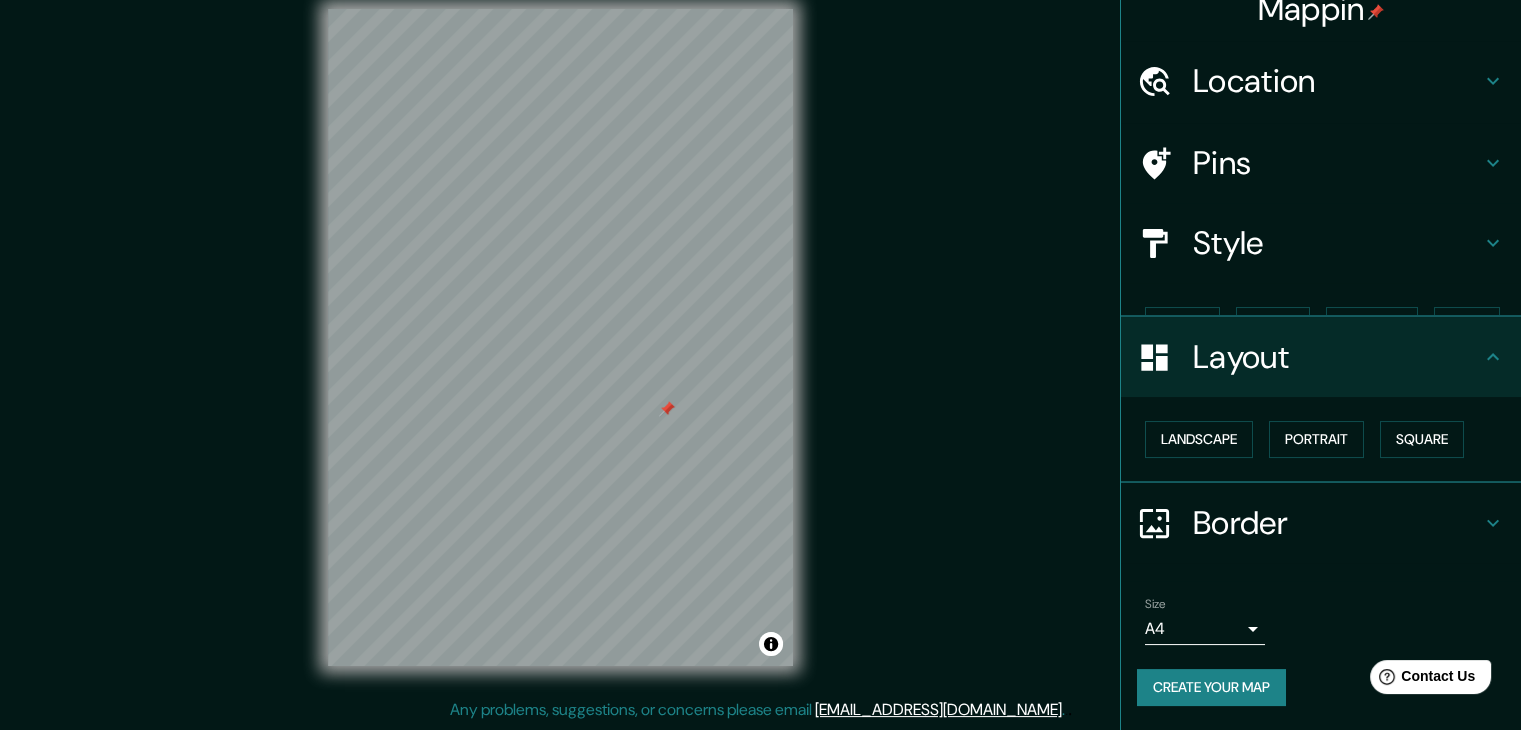scroll, scrollTop: 0, scrollLeft: 0, axis: both 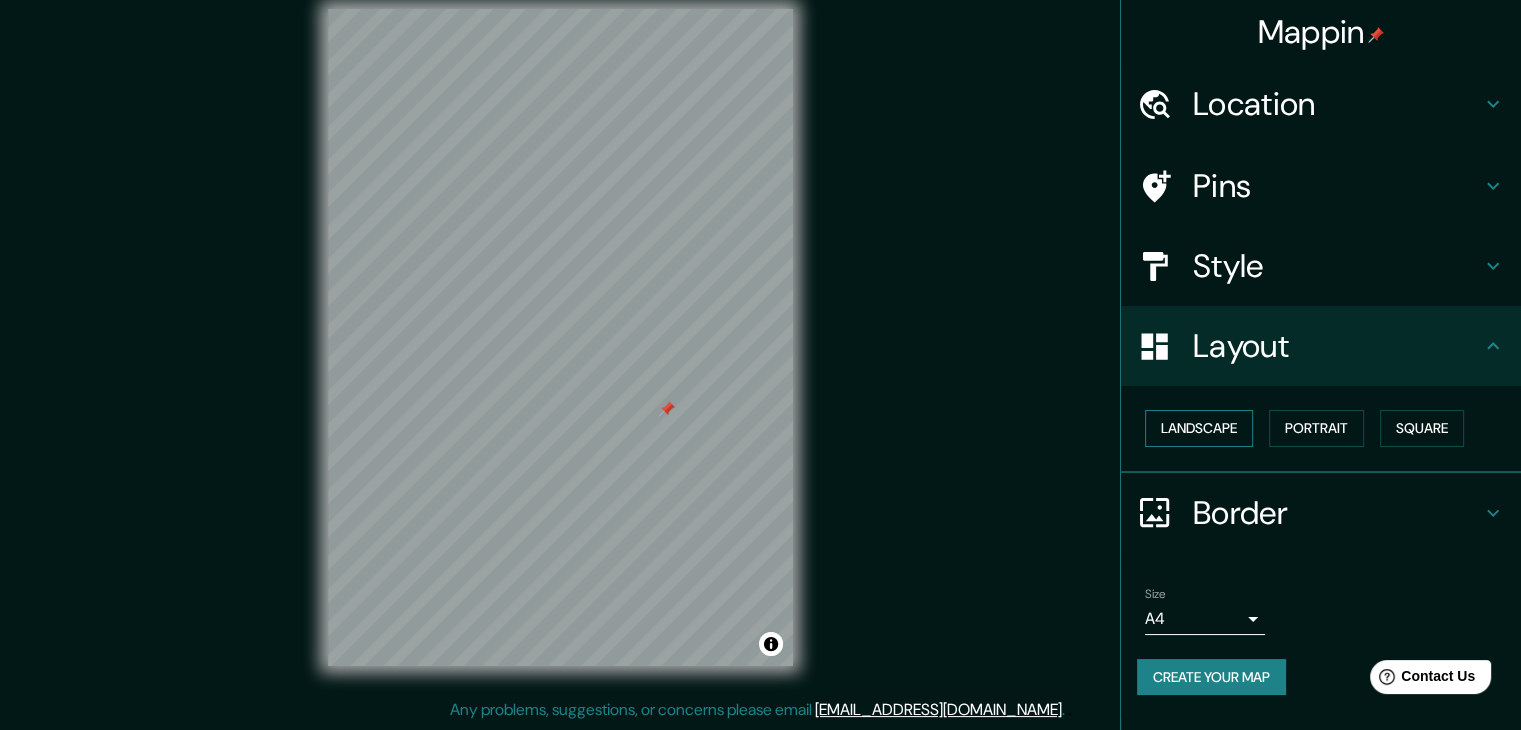 click on "Landscape" at bounding box center [1199, 428] 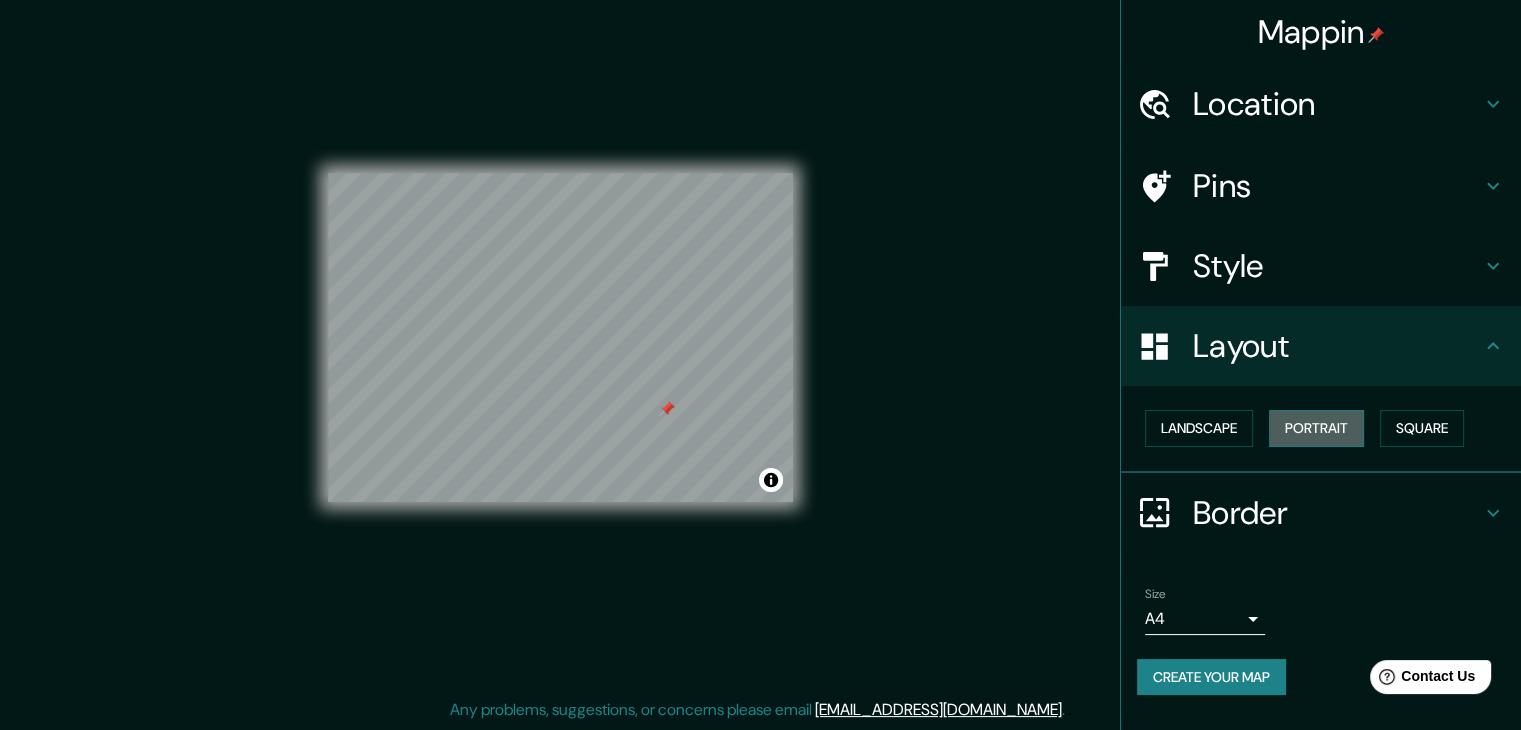 click on "Portrait" at bounding box center (1316, 428) 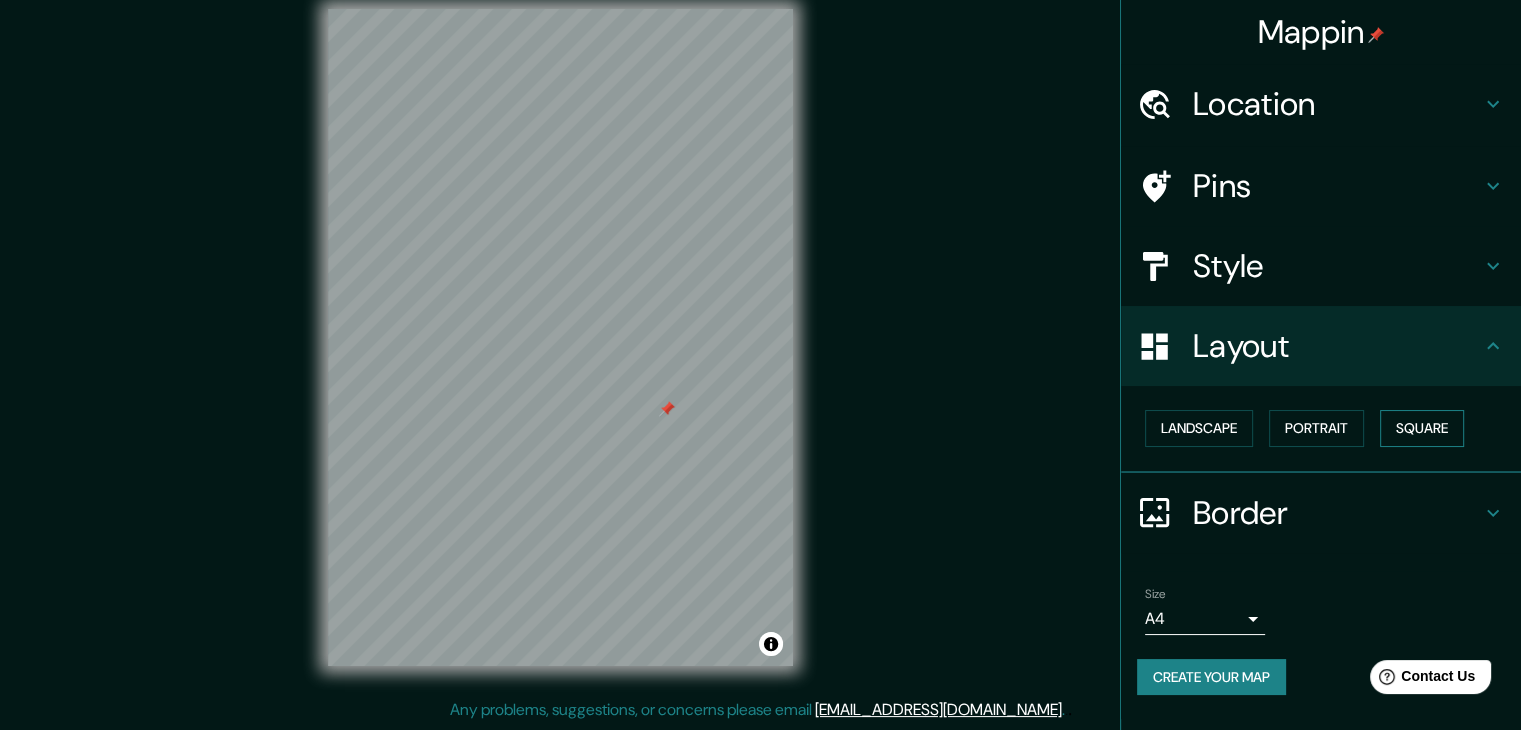 click on "Square" at bounding box center (1422, 428) 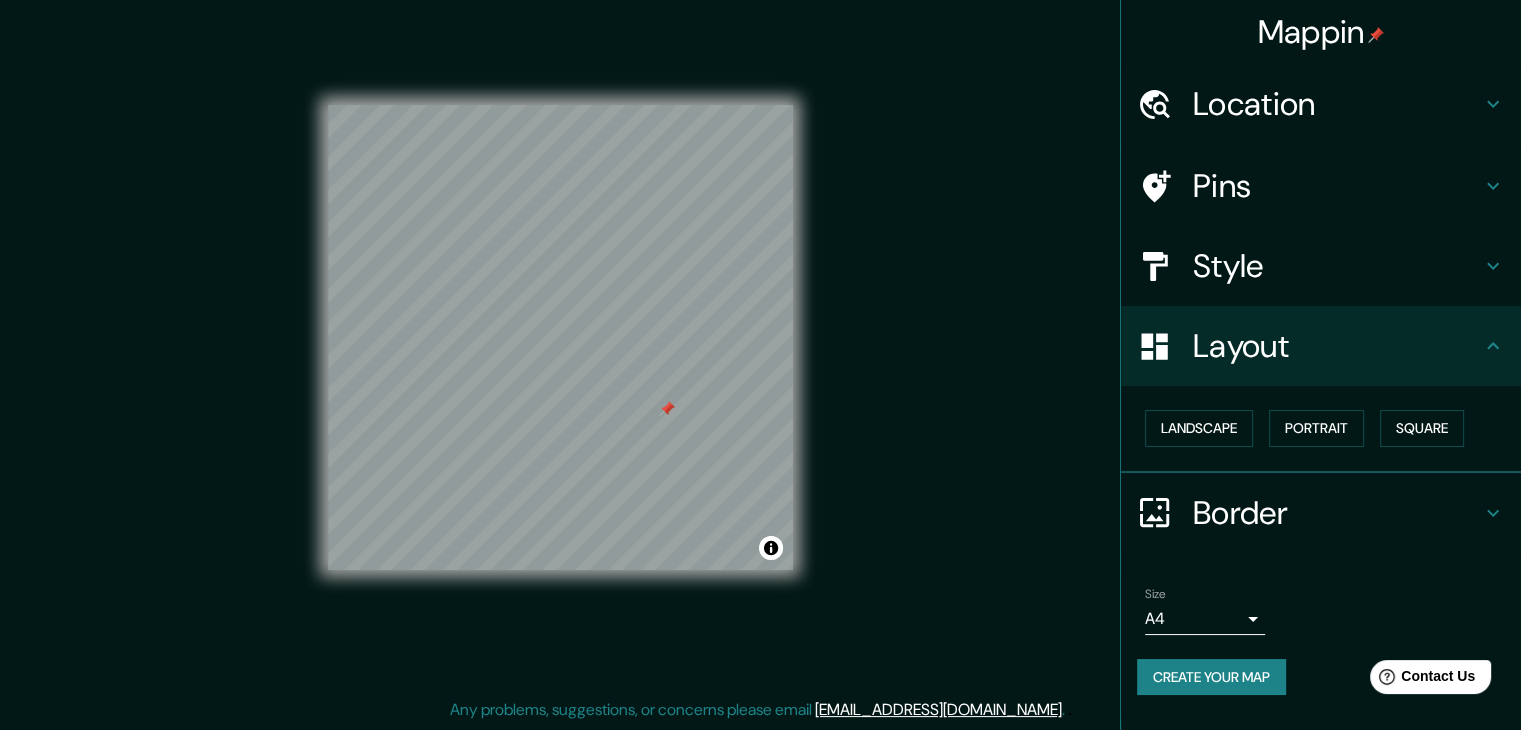 click on "Create your map" at bounding box center [1211, 677] 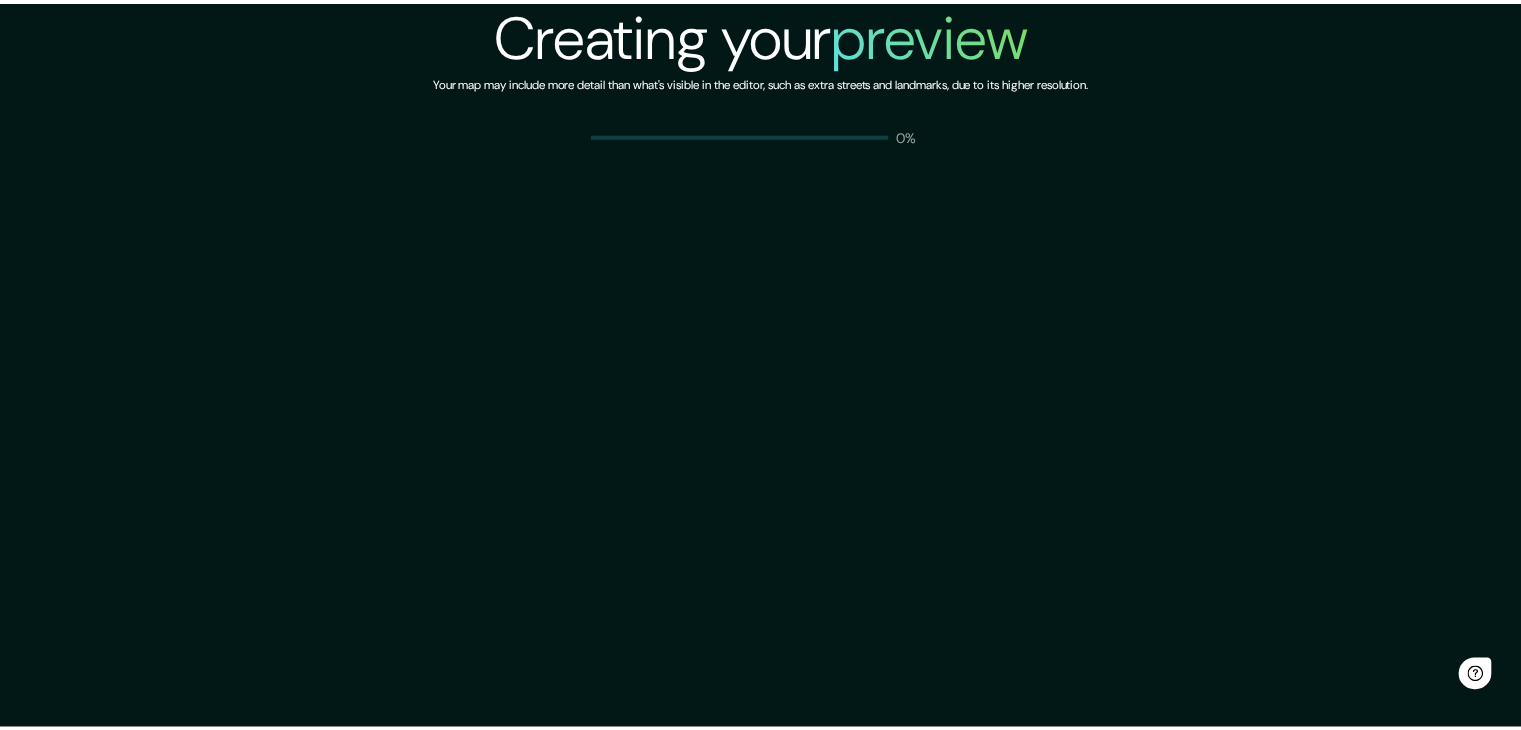 scroll, scrollTop: 0, scrollLeft: 0, axis: both 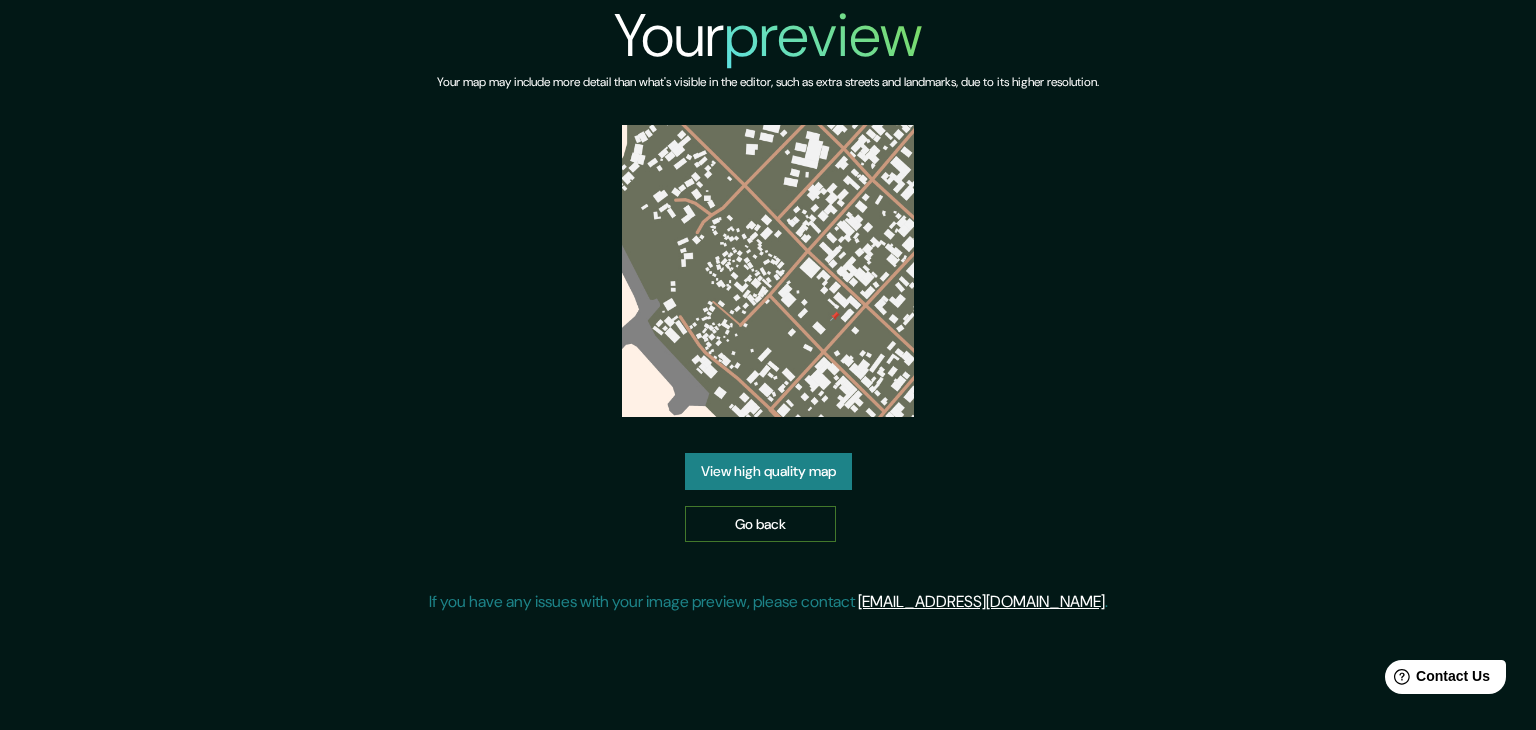 click on "Go back" at bounding box center [760, 524] 